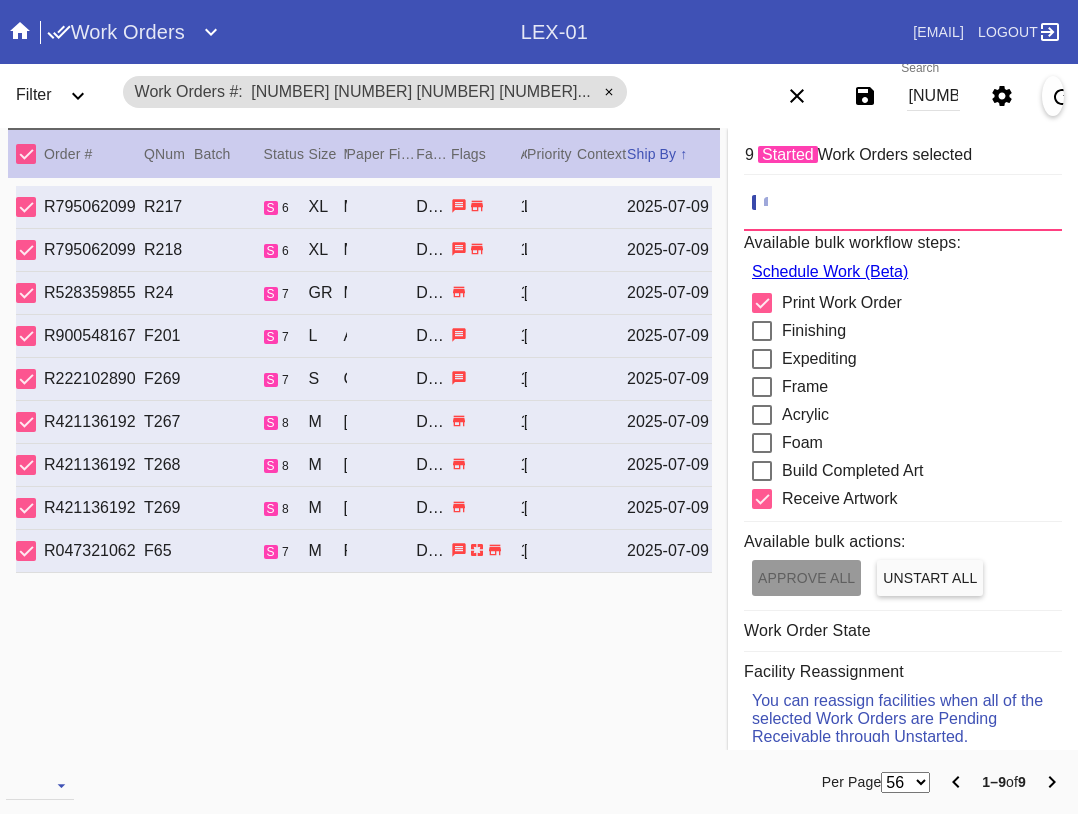 scroll, scrollTop: 0, scrollLeft: 0, axis: both 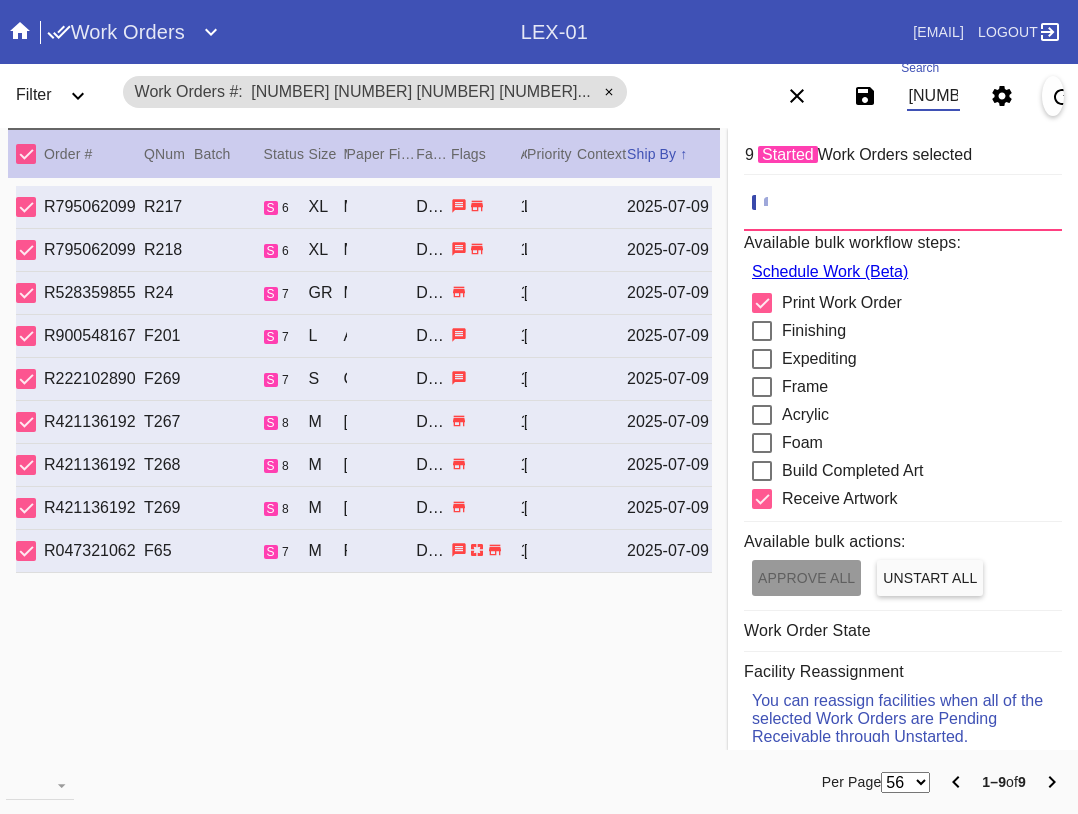 click on "[NUMBER] [NUMBER] [NUMBER] [NUMBER] [NUMBER] [NUMBER] [NUMBER]" at bounding box center (933, 96) 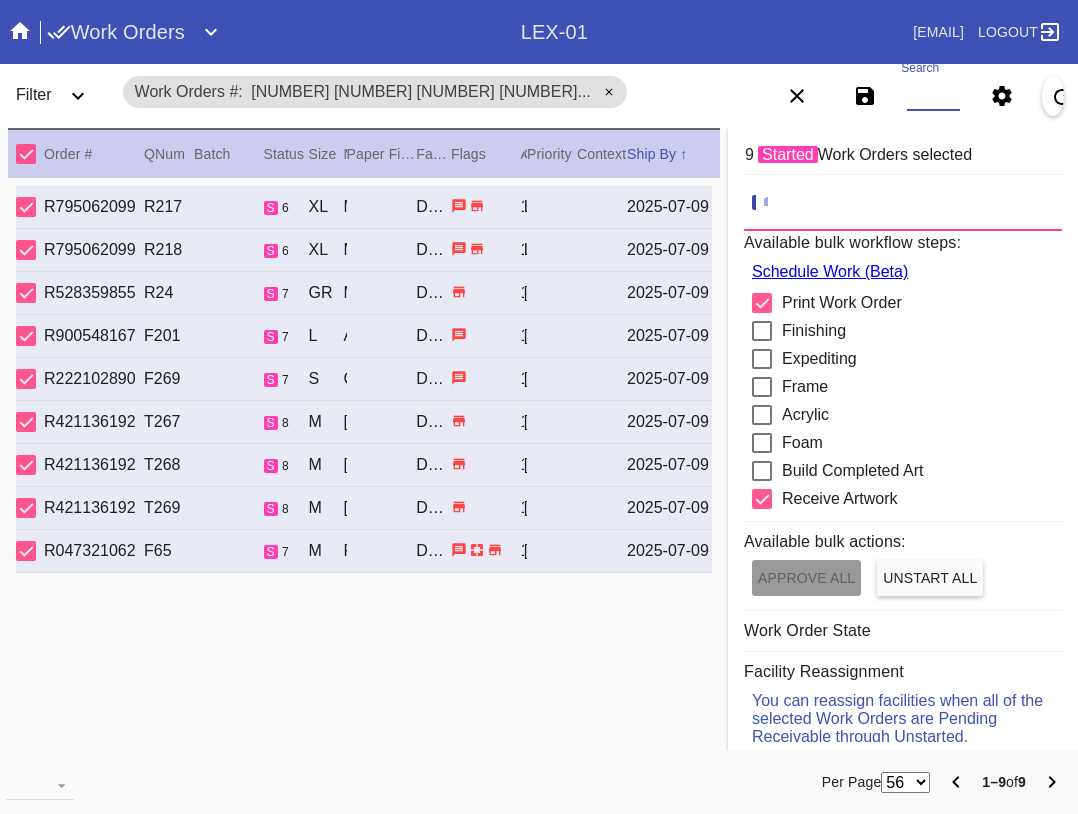 drag, startPoint x: 934, startPoint y: 95, endPoint x: 908, endPoint y: 112, distance: 31.06445 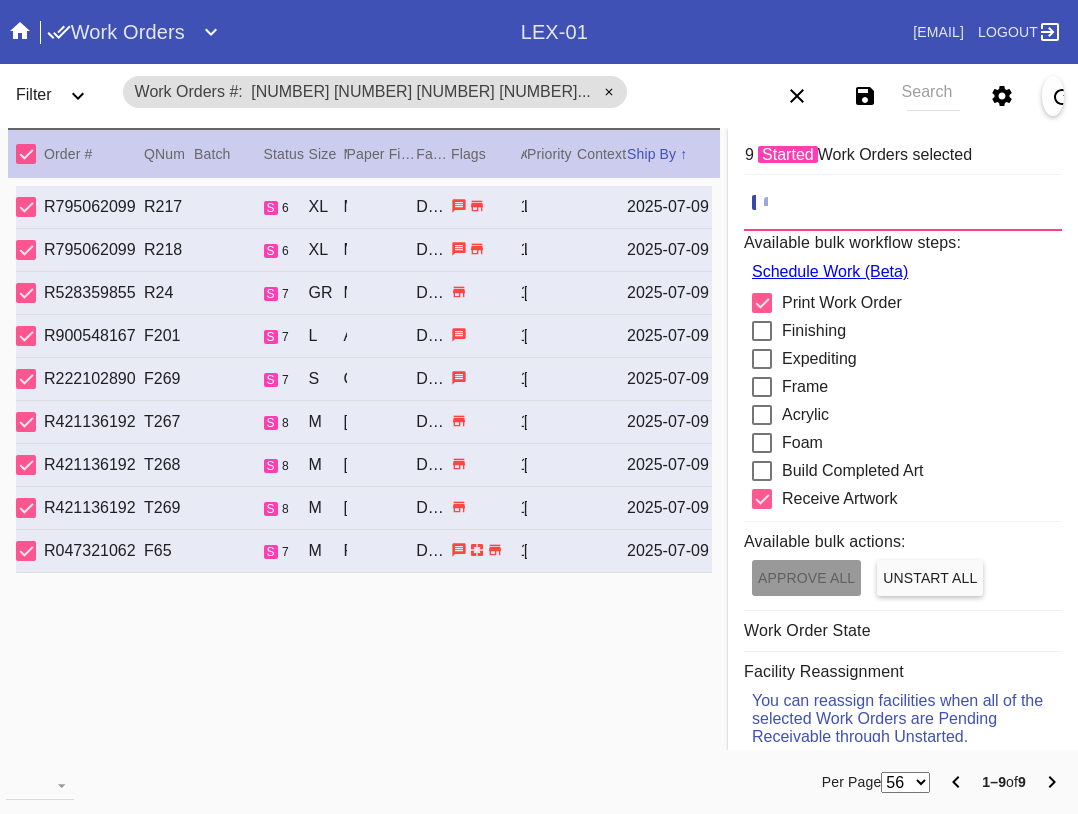 click on "Search" at bounding box center (933, 96) 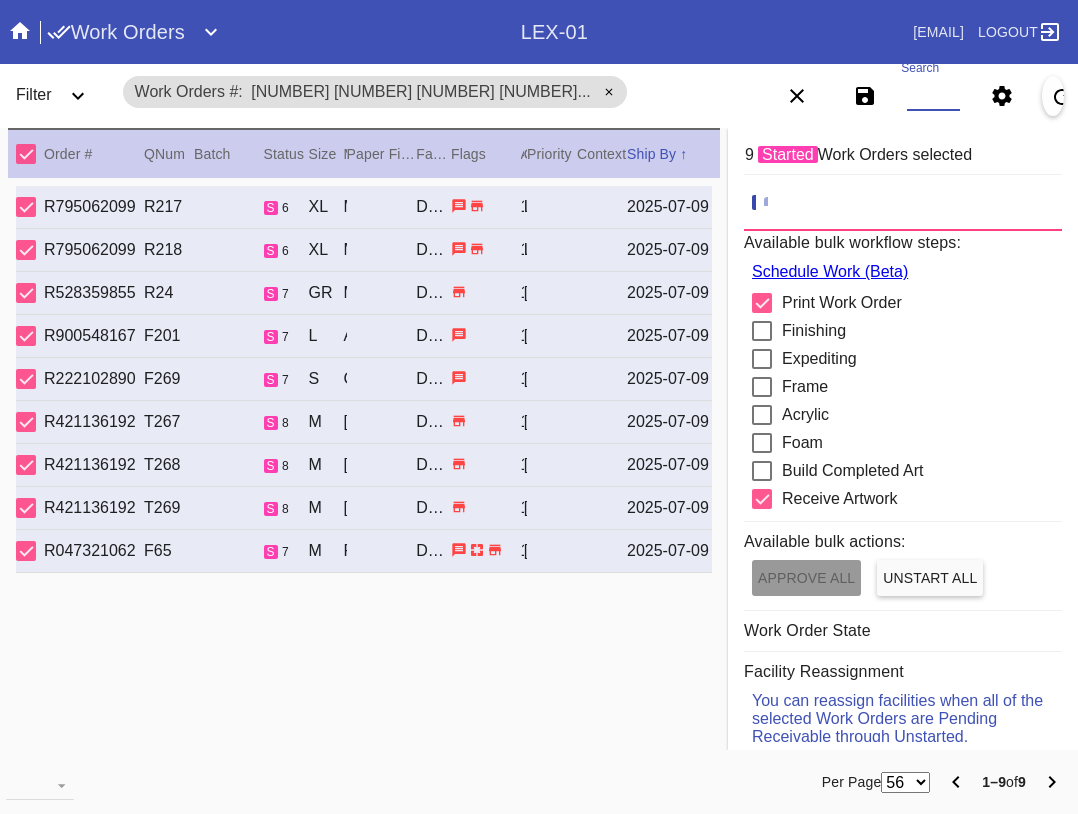 paste on "[NUMBER] [NUMBER] [NUMBER] [NUMBER] [NUMBER] [NUMBER] [NUMBER]" 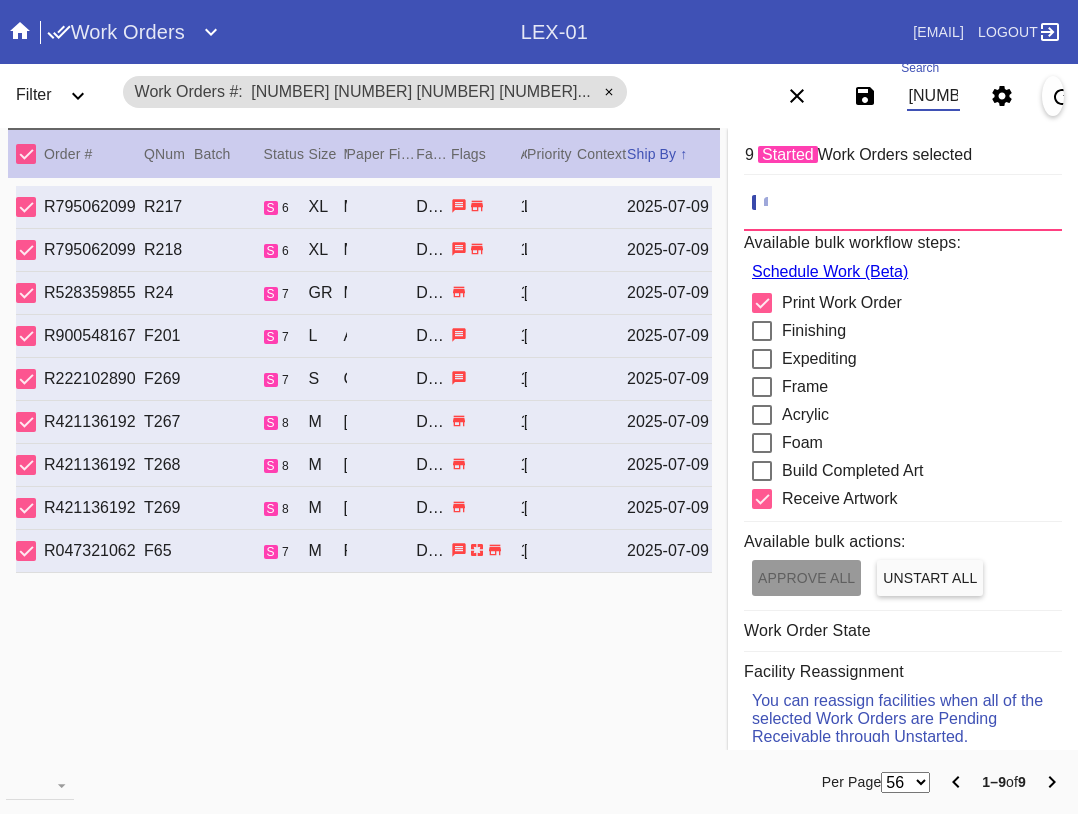 scroll, scrollTop: 0, scrollLeft: 1015, axis: horizontal 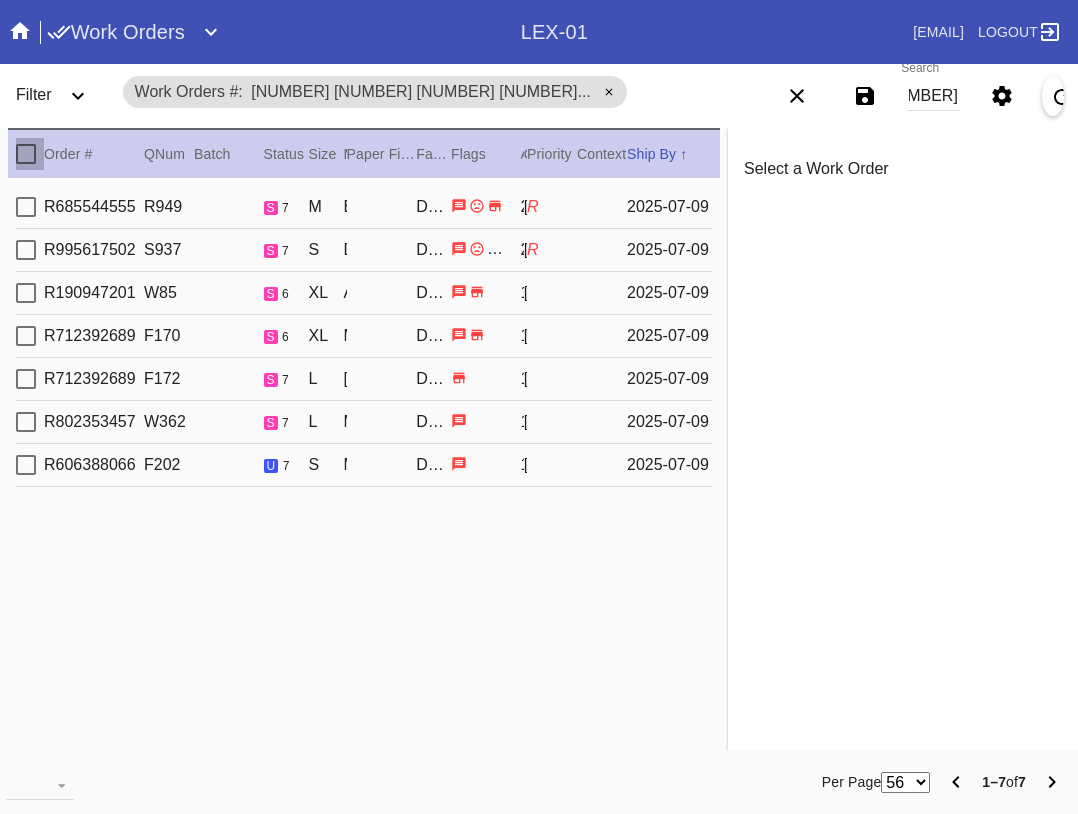 click at bounding box center [26, 154] 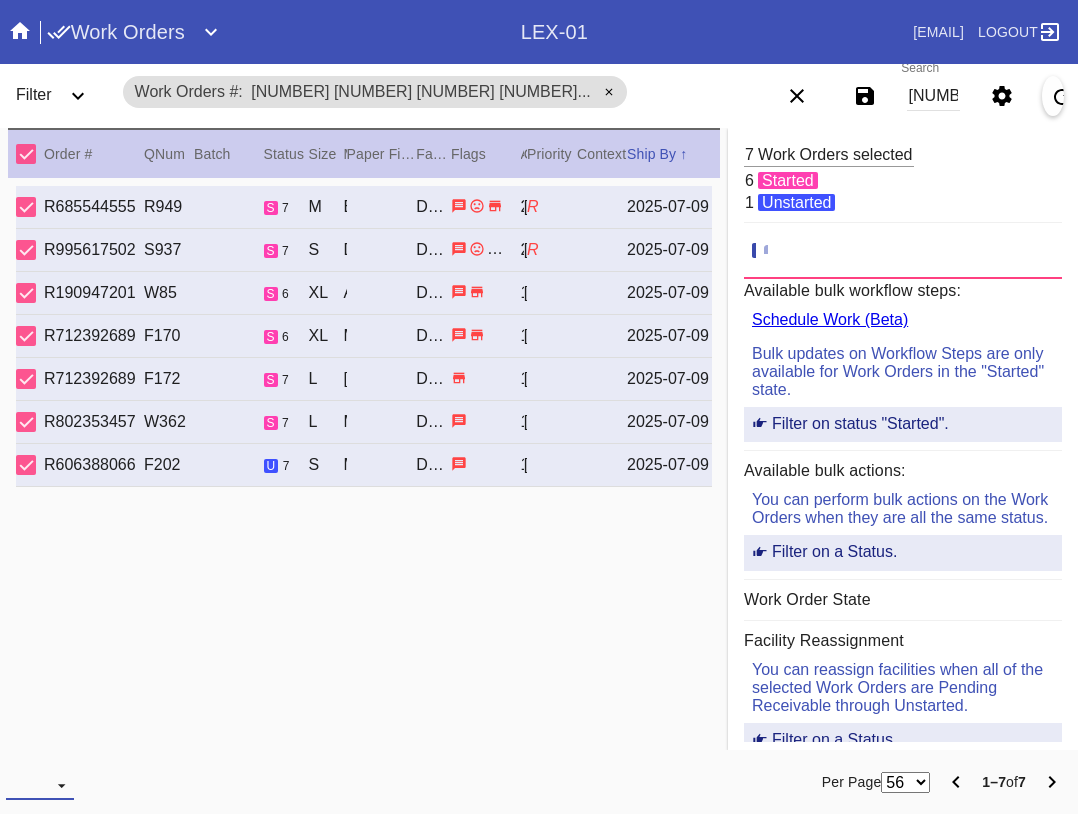 click at bounding box center (40, 785) 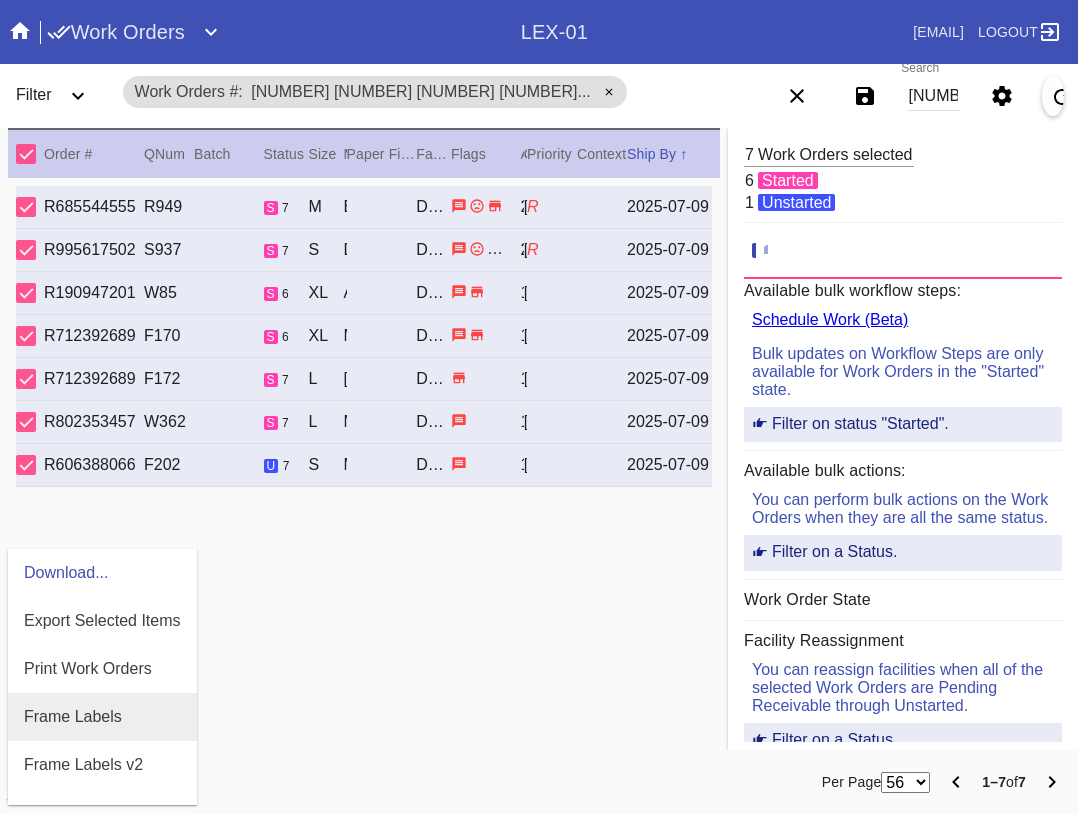 scroll, scrollTop: 100, scrollLeft: 0, axis: vertical 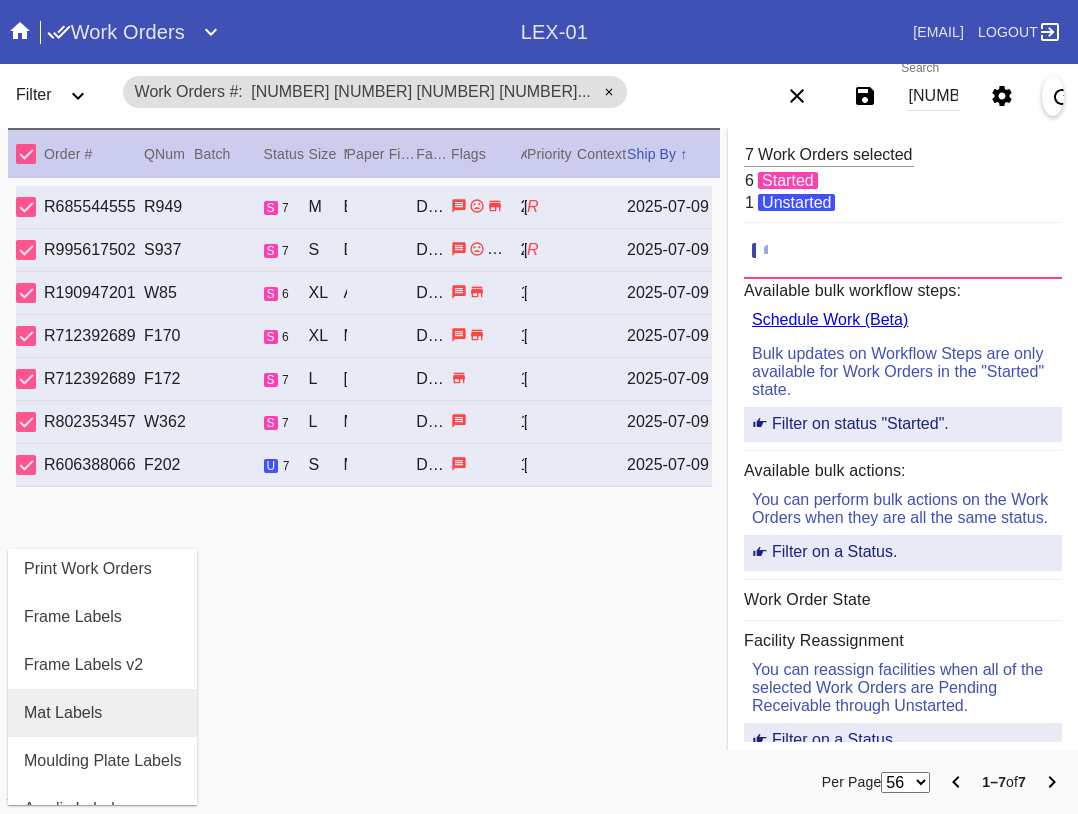 click on "Mat Labels" at bounding box center (102, 713) 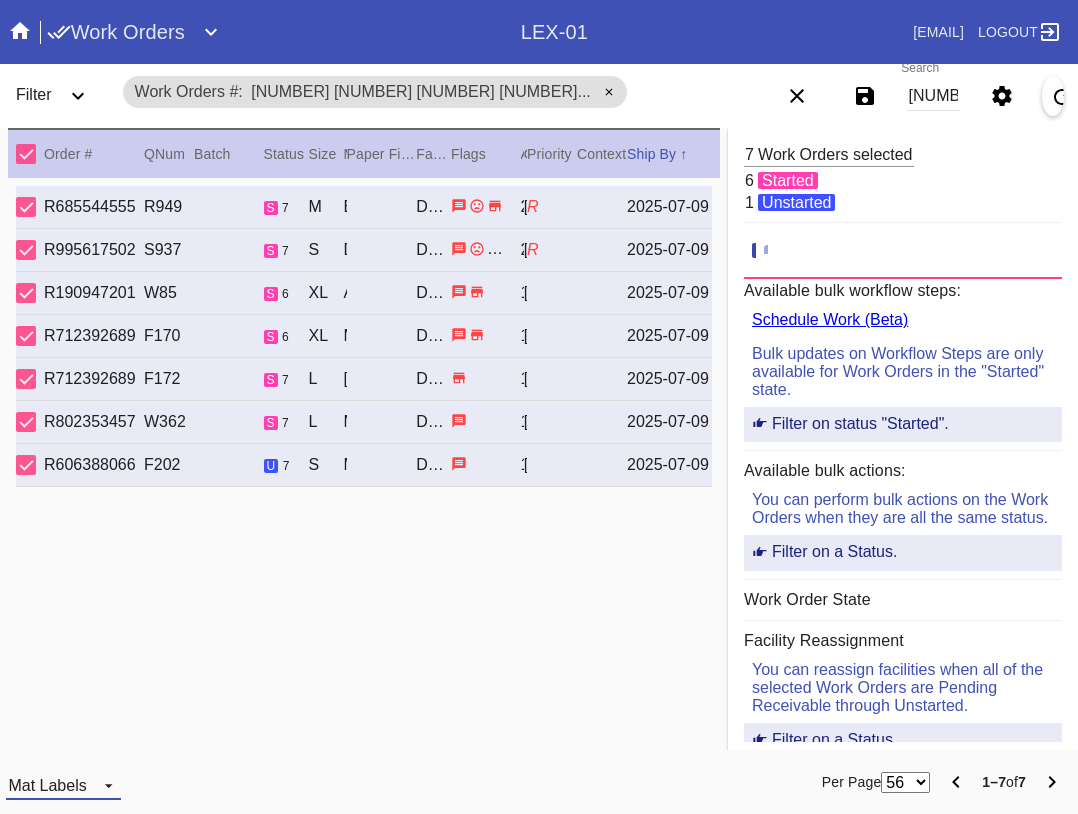 click on "Mat Labels" at bounding box center [63, 785] 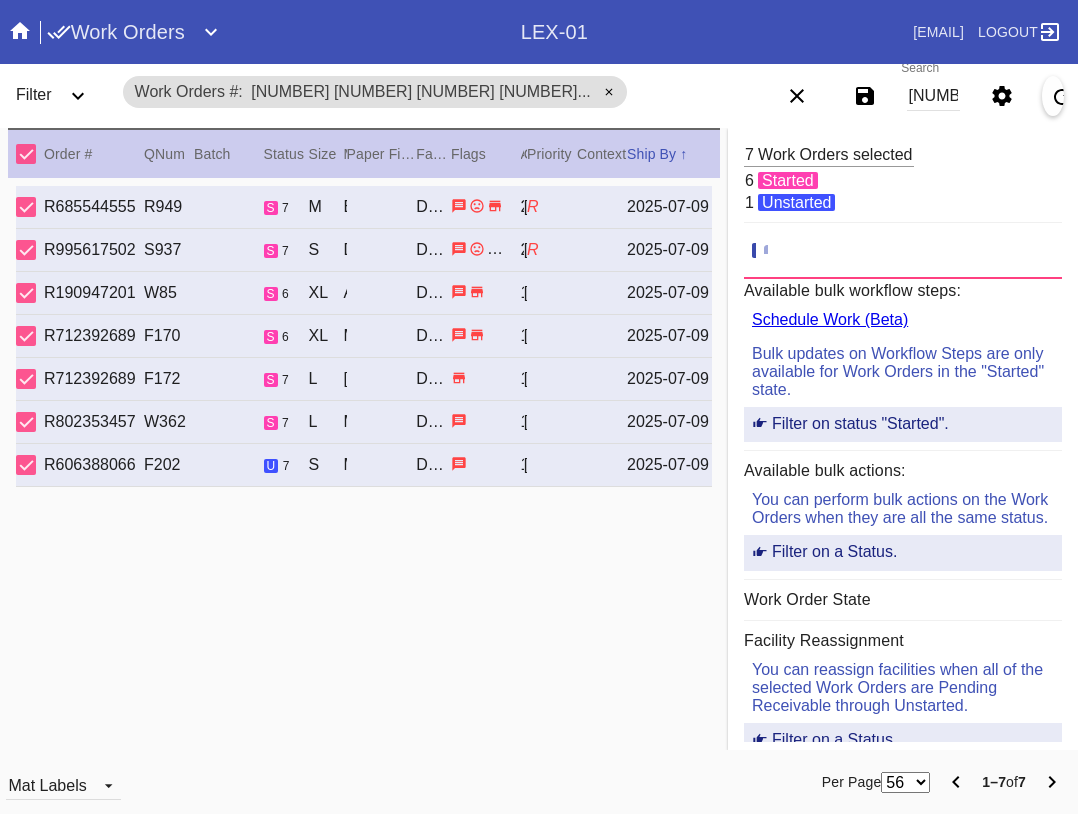 scroll, scrollTop: 32, scrollLeft: 0, axis: vertical 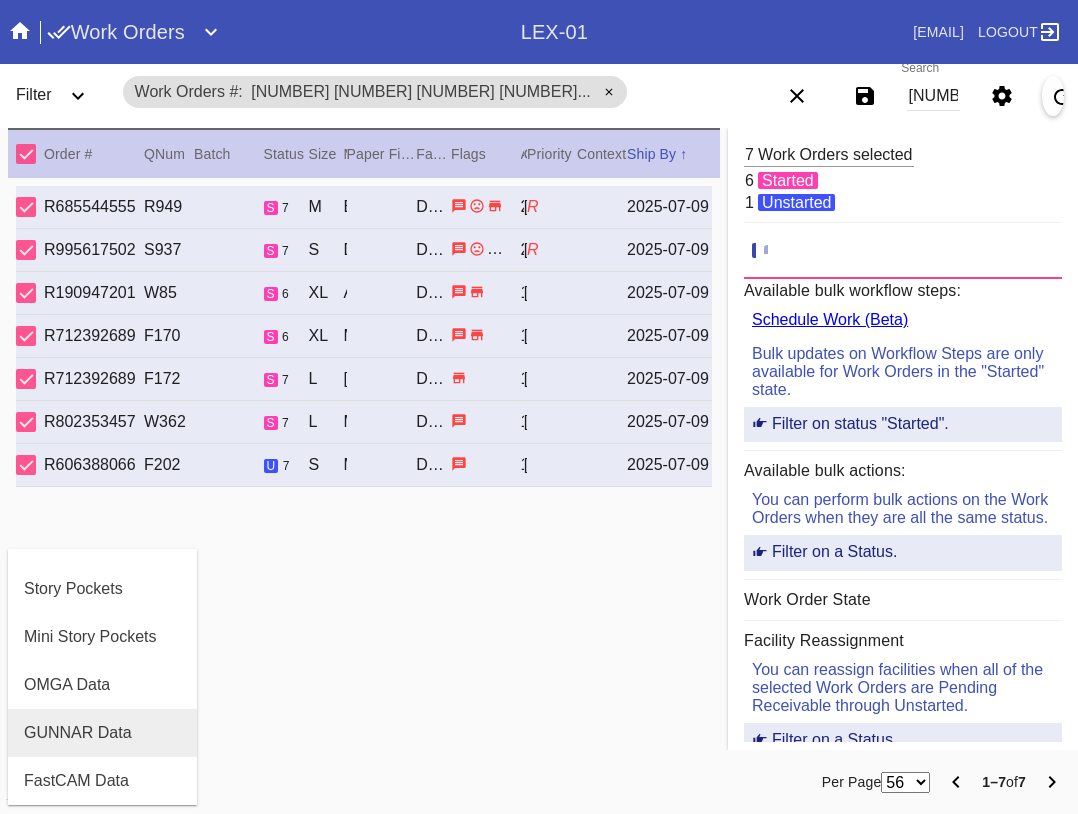 click on "GUNNAR Data" at bounding box center [78, 733] 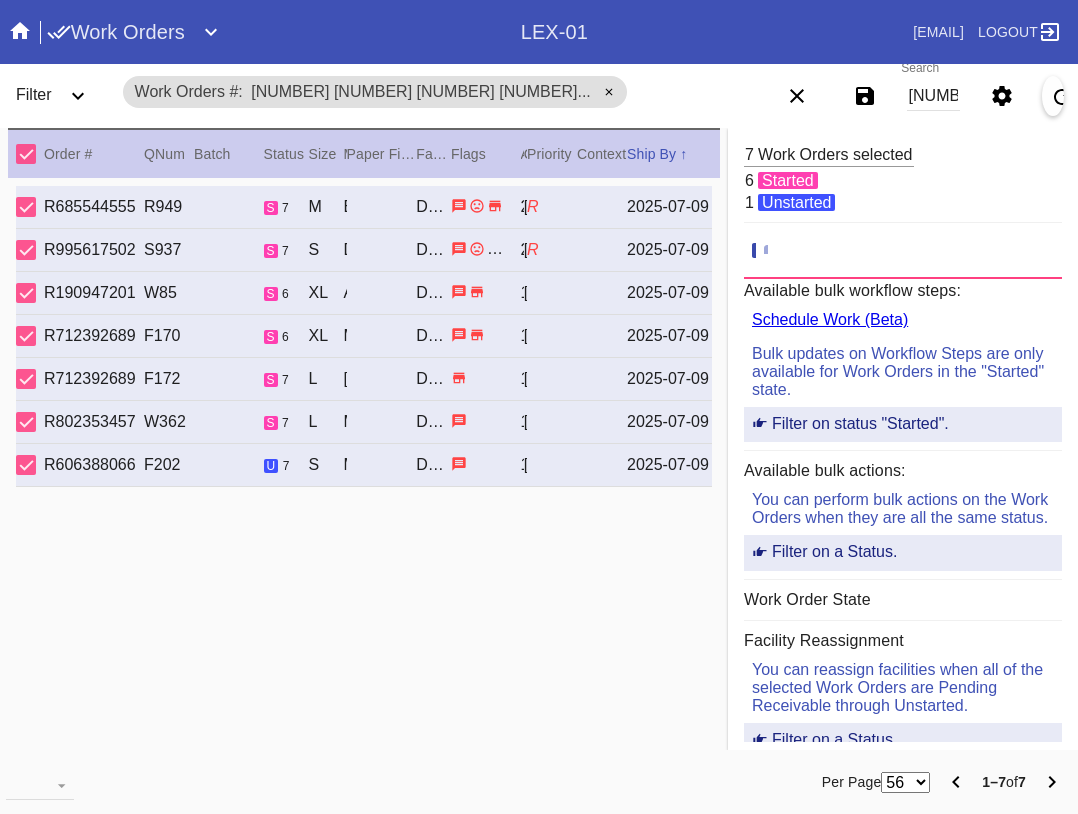 click on "[NUMBER] [NUMBER] [NUMBER] [NUMBER] [NUMBER] [NUMBER] [NUMBER]" at bounding box center [933, 96] 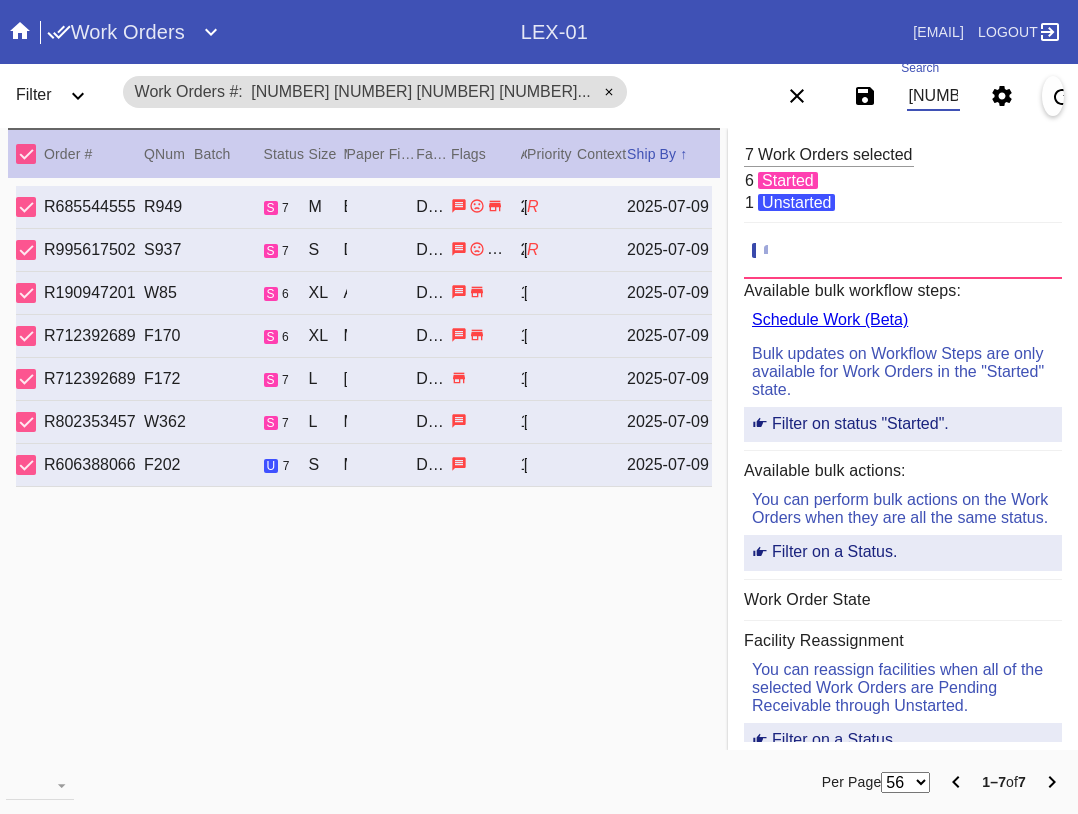 click on "[NUMBER] [NUMBER] [NUMBER] [NUMBER] [NUMBER] [NUMBER] [NUMBER]" at bounding box center [933, 96] 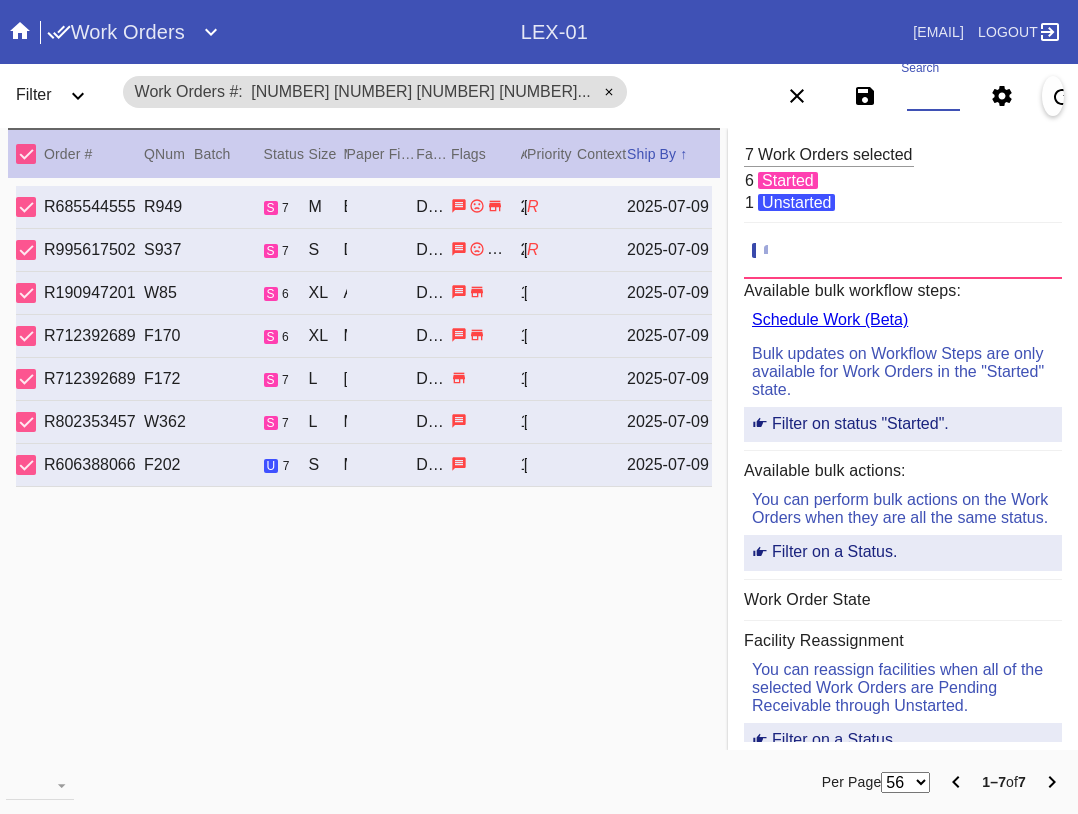 paste on "[NUMBER] [NUMBER] [NUMBER] [NUMBER]" 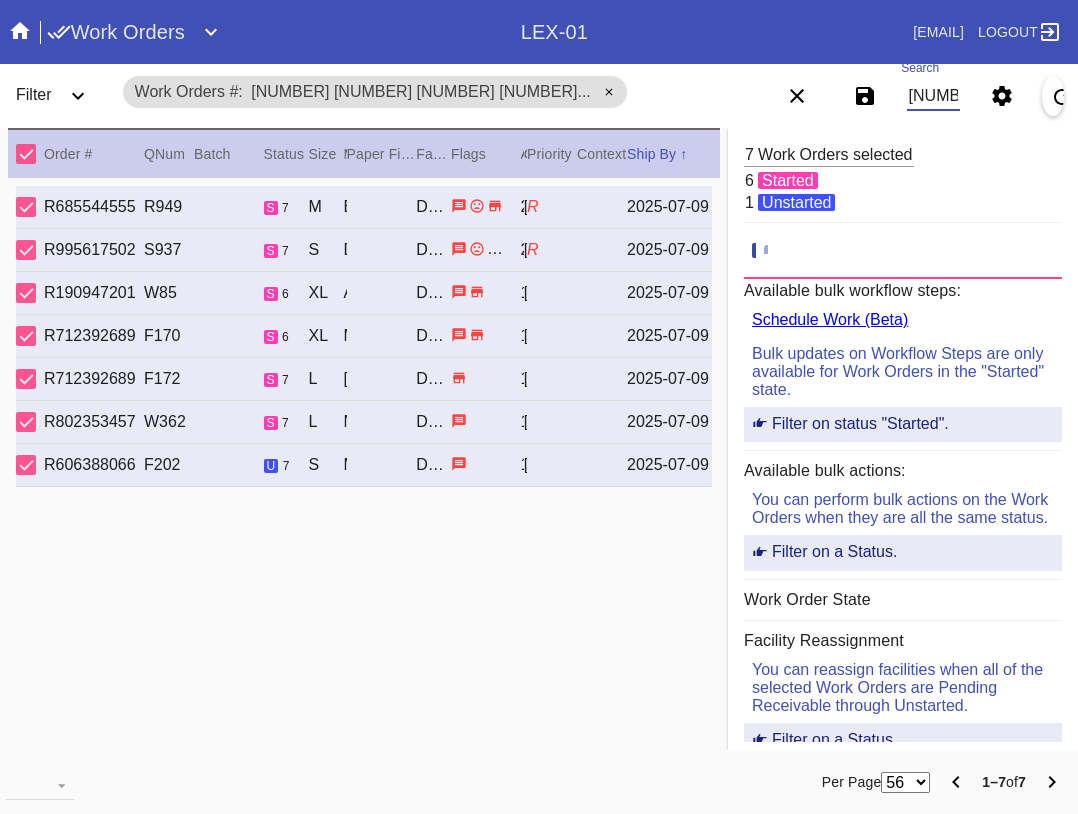 scroll, scrollTop: 0, scrollLeft: 558, axis: horizontal 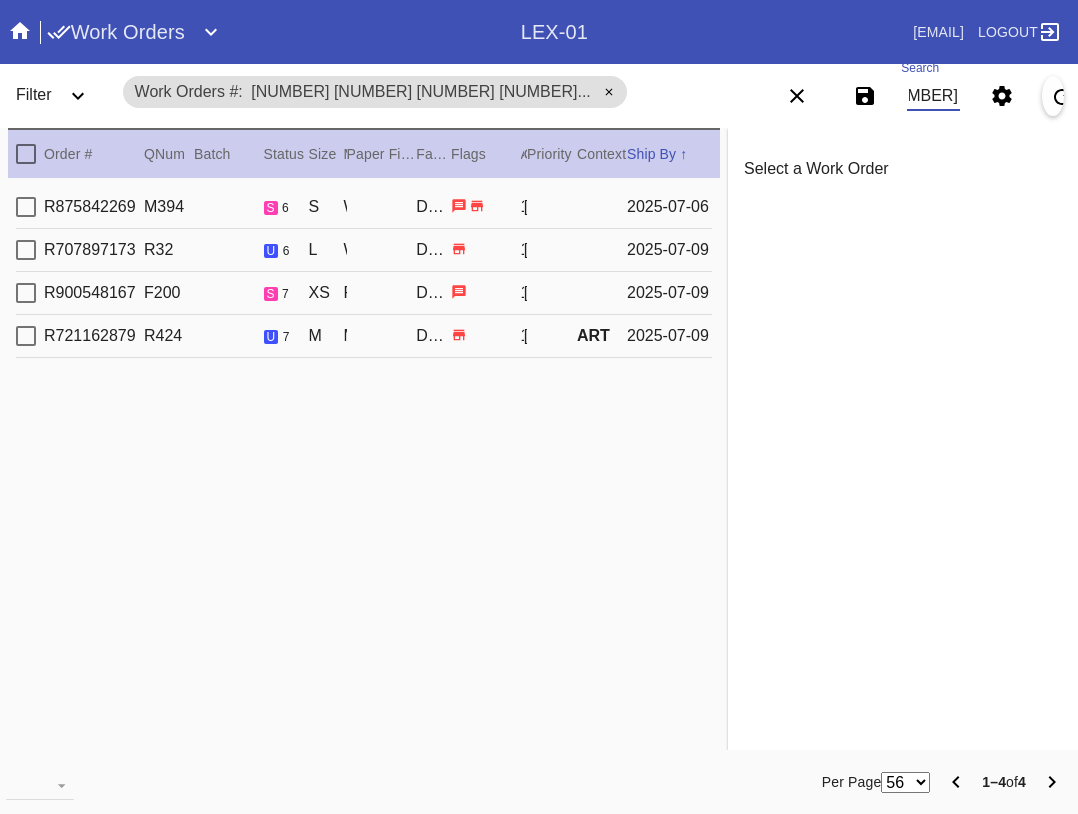 click at bounding box center (26, 154) 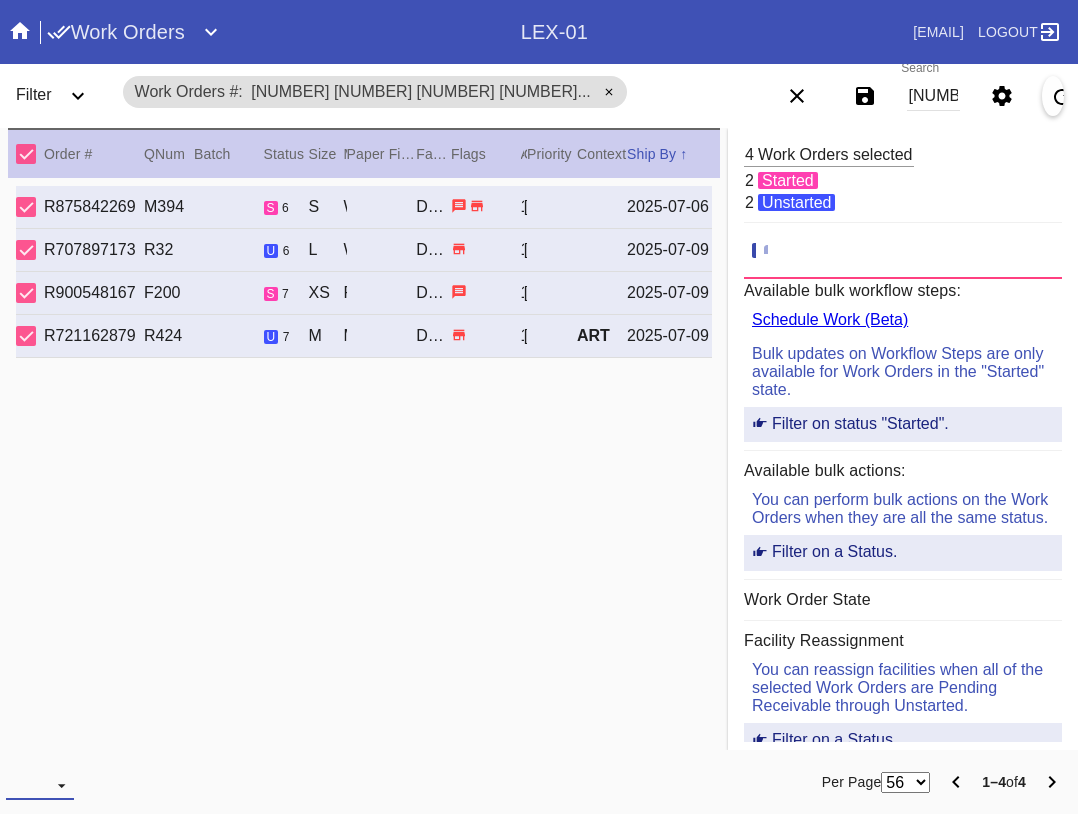 click at bounding box center (40, 785) 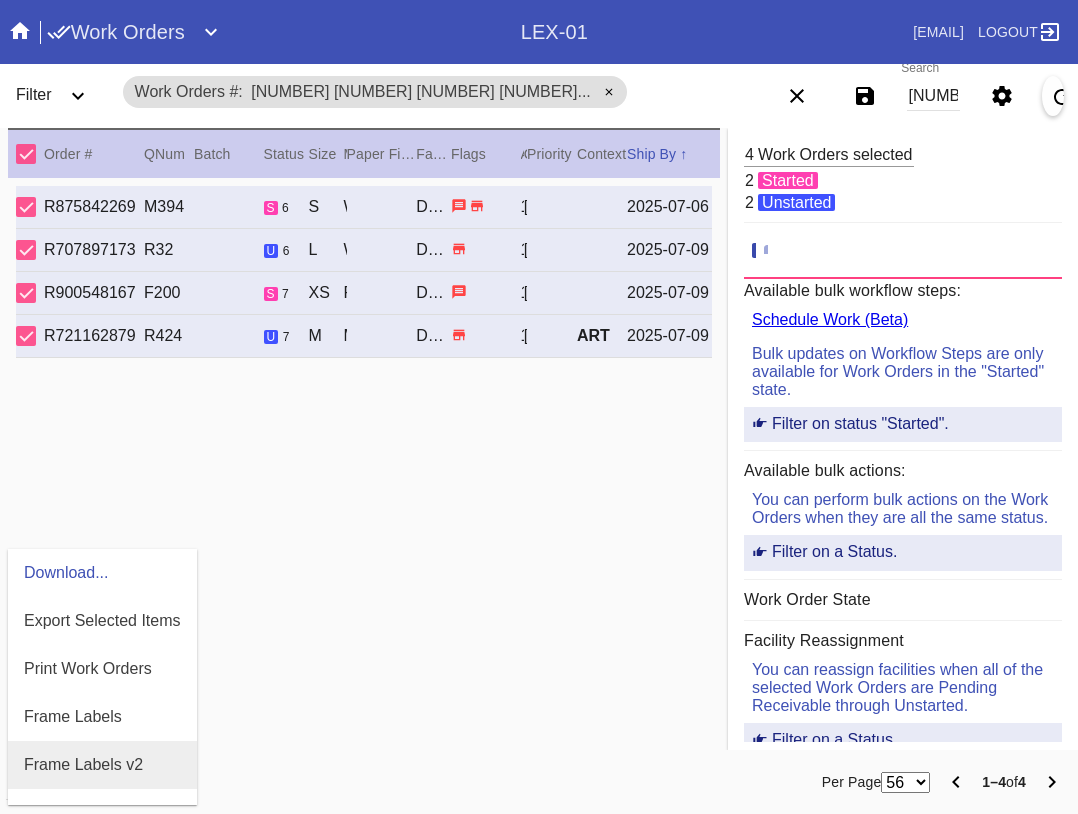 scroll, scrollTop: 100, scrollLeft: 0, axis: vertical 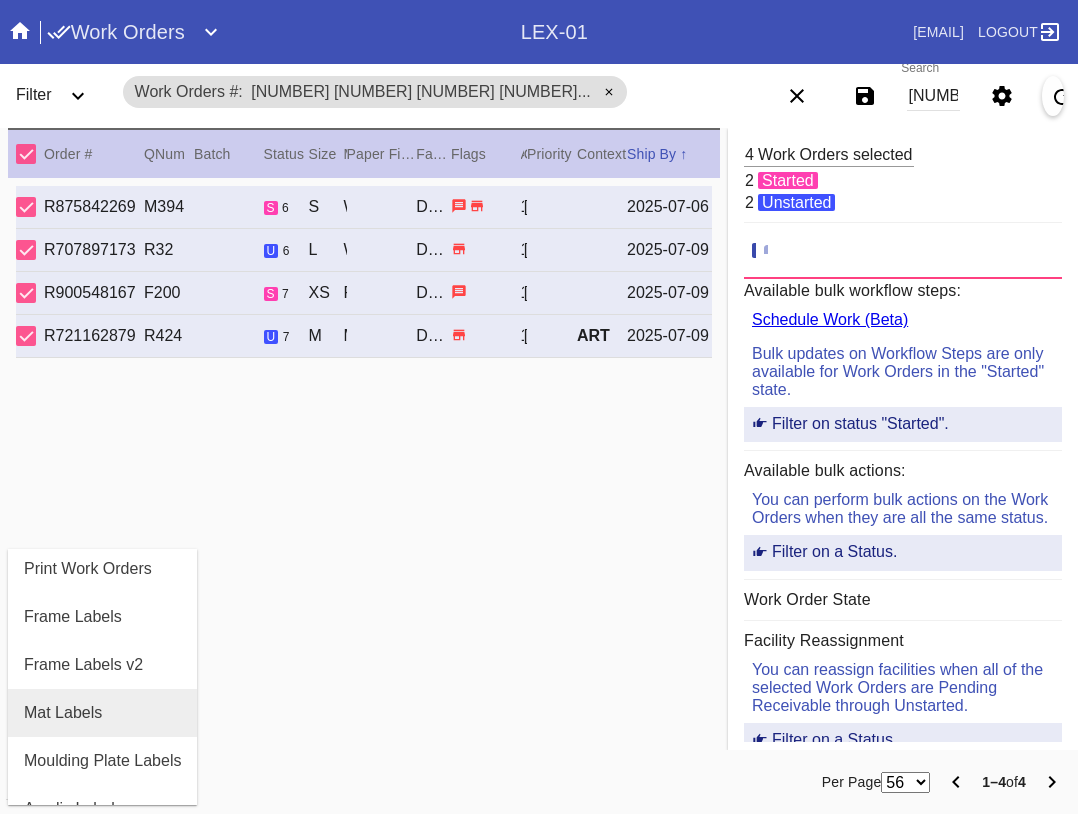 click on "Mat Labels" at bounding box center (102, 713) 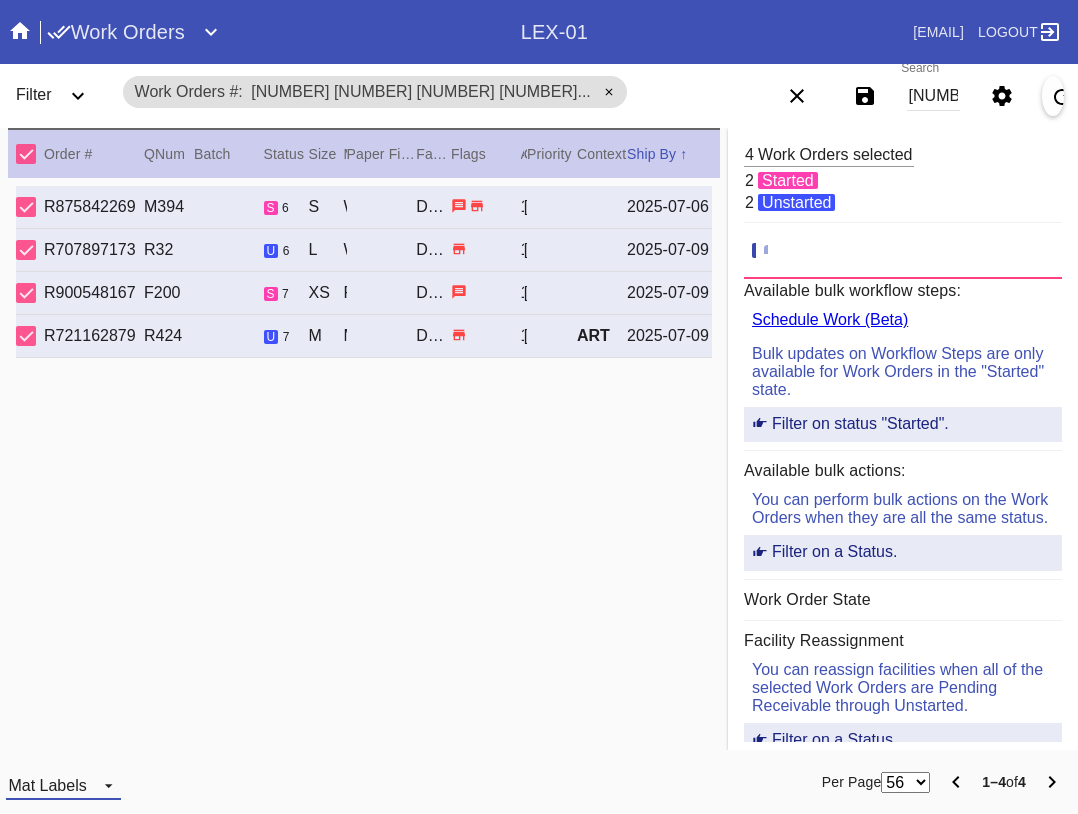 click on "Mat Labels" at bounding box center (47, 785) 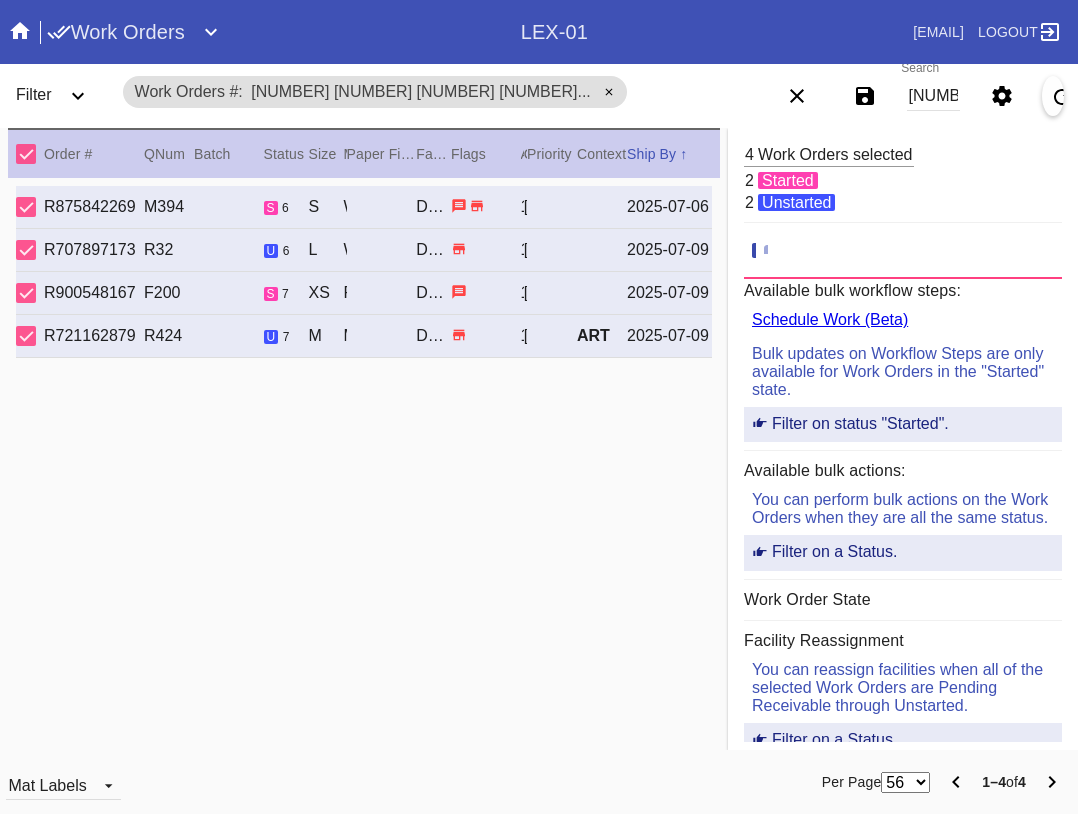 scroll, scrollTop: 32, scrollLeft: 0, axis: vertical 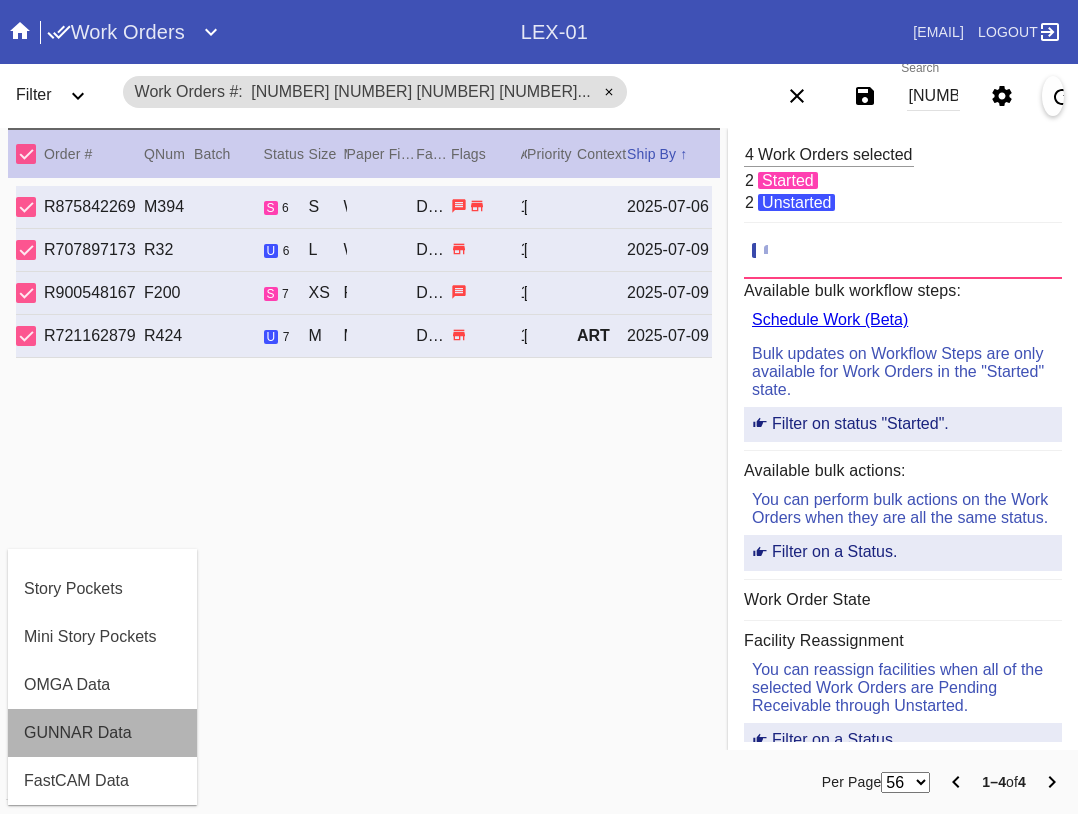 drag, startPoint x: 90, startPoint y: 734, endPoint x: 114, endPoint y: 752, distance: 30 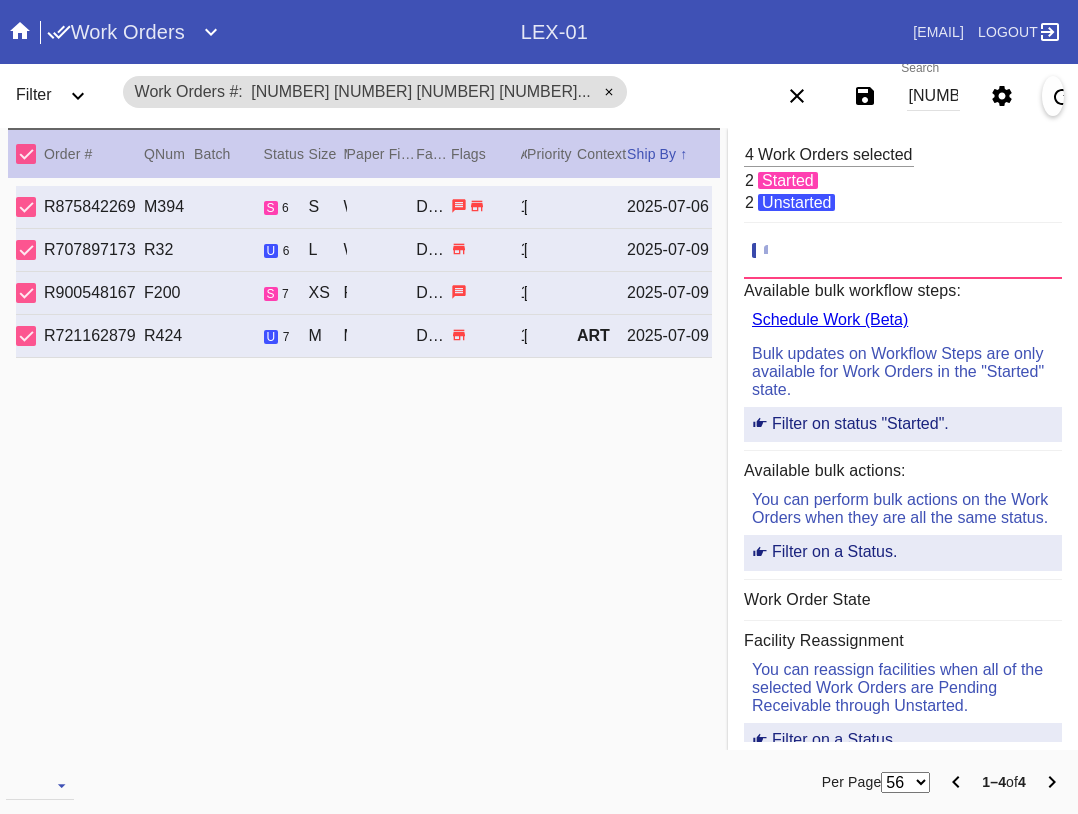 click on "[NUMBER] [NUMBER] [NUMBER] [NUMBER]" at bounding box center [933, 96] 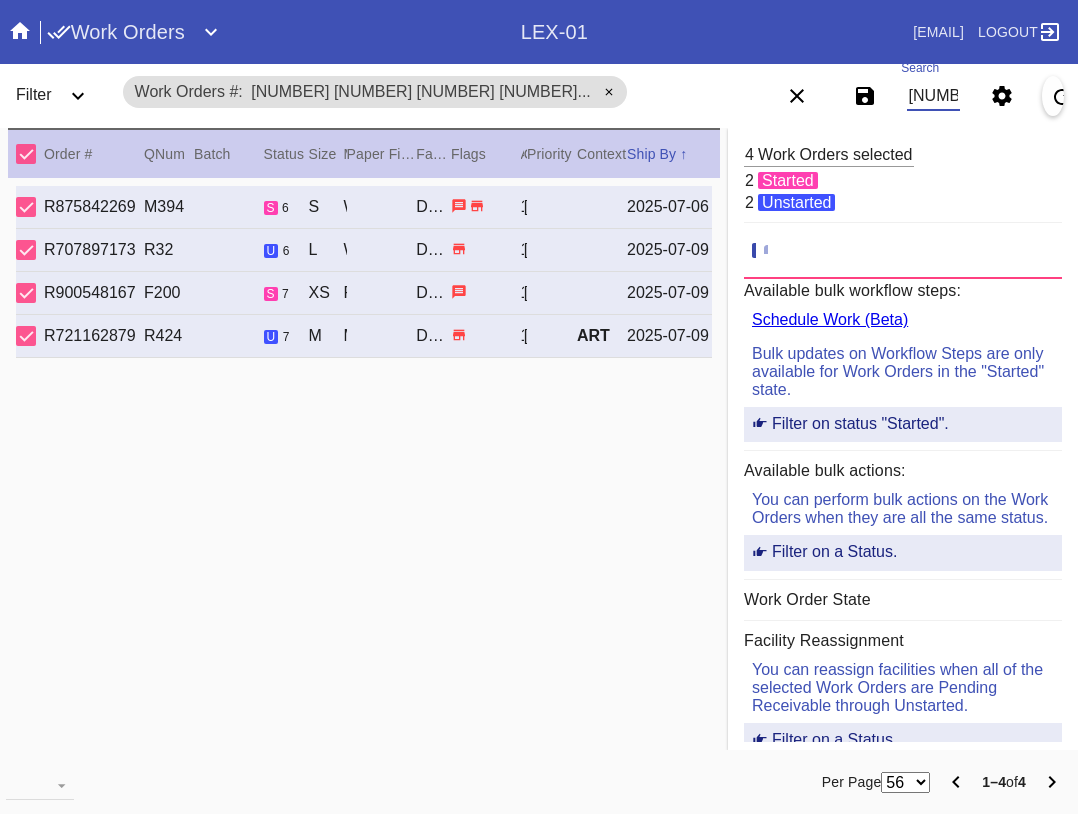 click on "[NUMBER] [NUMBER] [NUMBER] [NUMBER]" at bounding box center [933, 96] 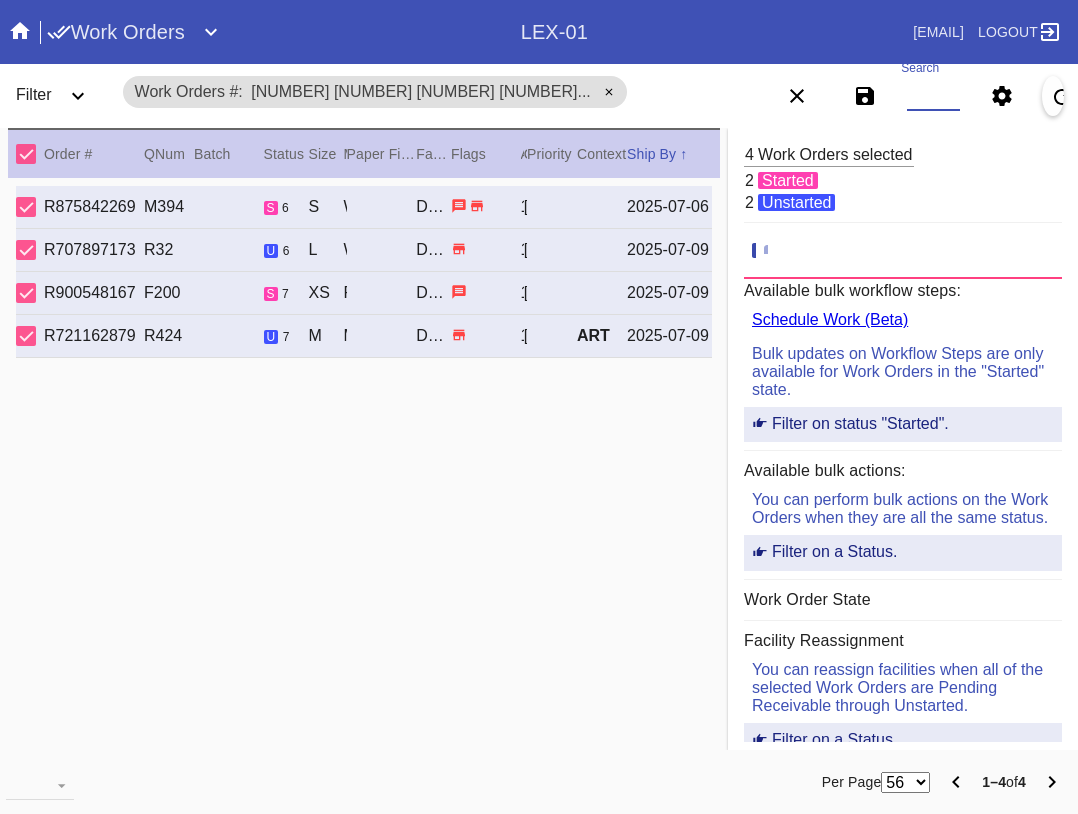 paste on "[NUMBER] [NUMBER]" 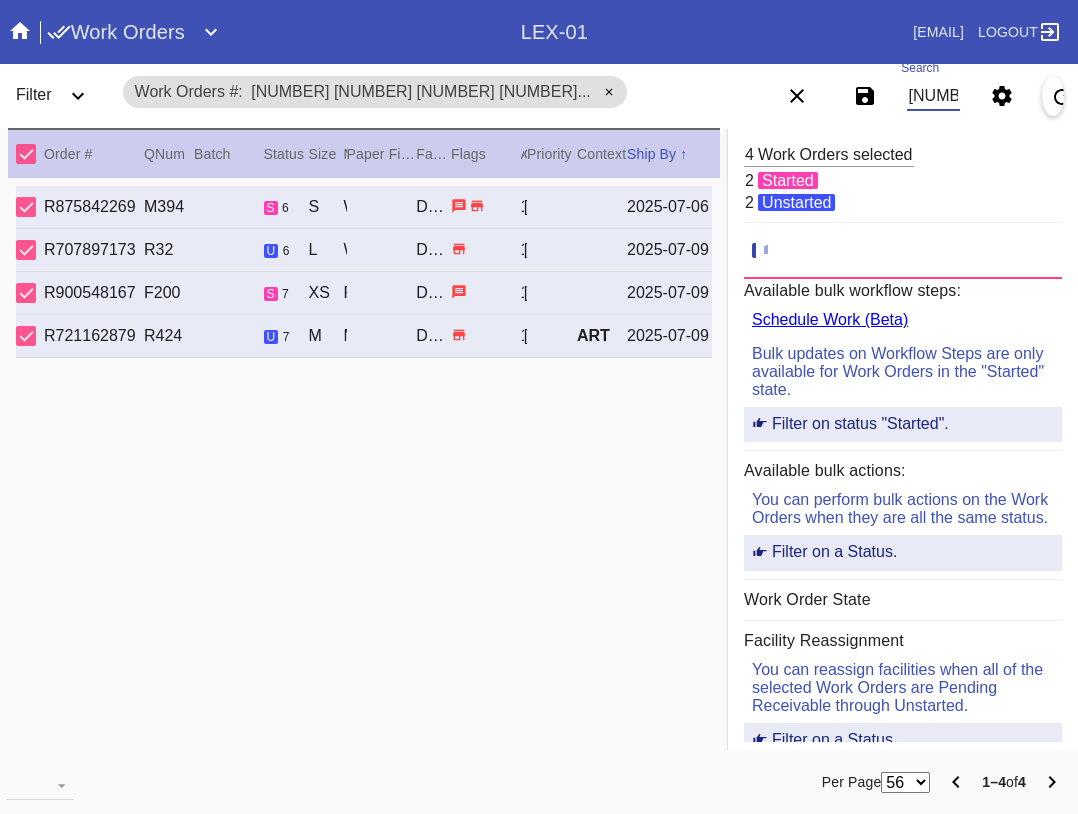 scroll, scrollTop: 0, scrollLeft: 252, axis: horizontal 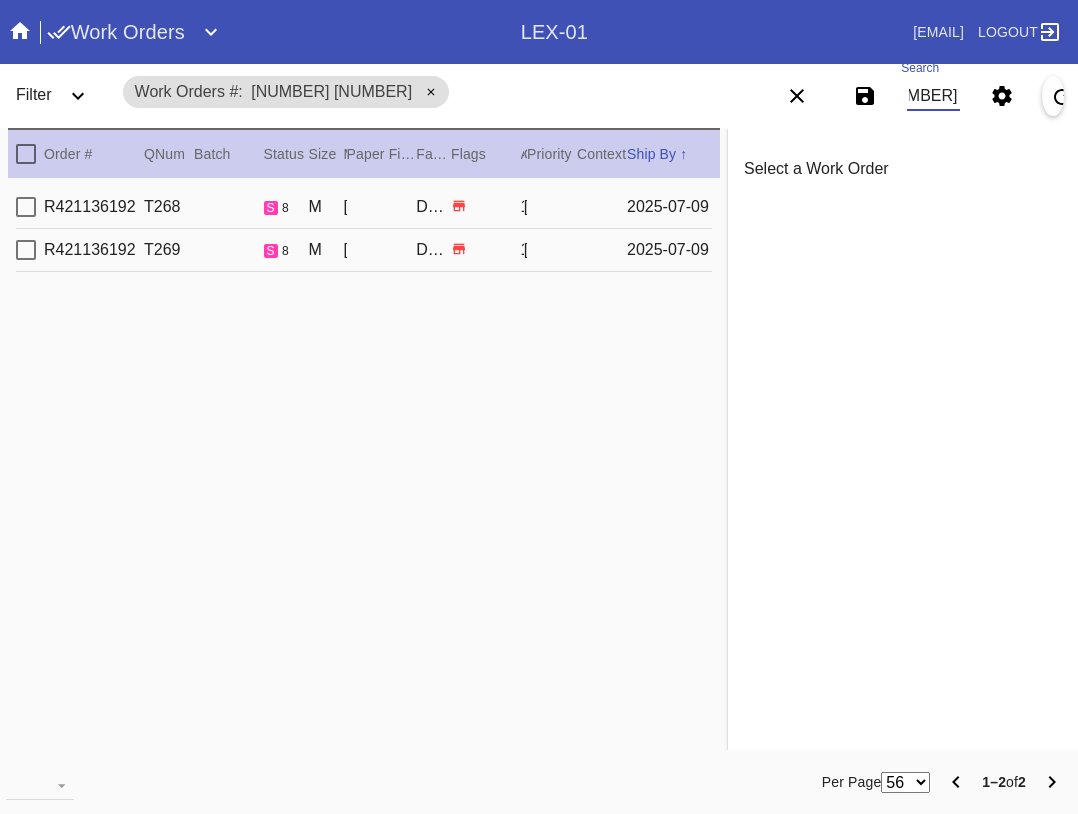 click at bounding box center (26, 154) 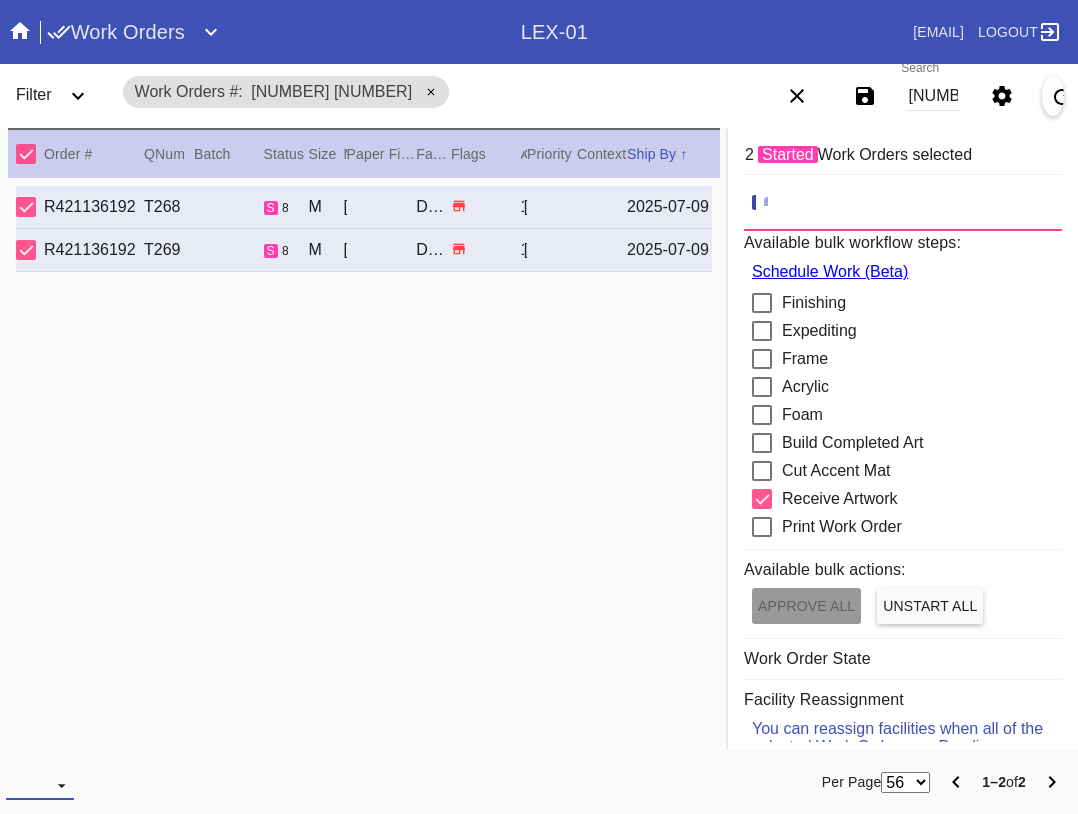 click at bounding box center [40, 785] 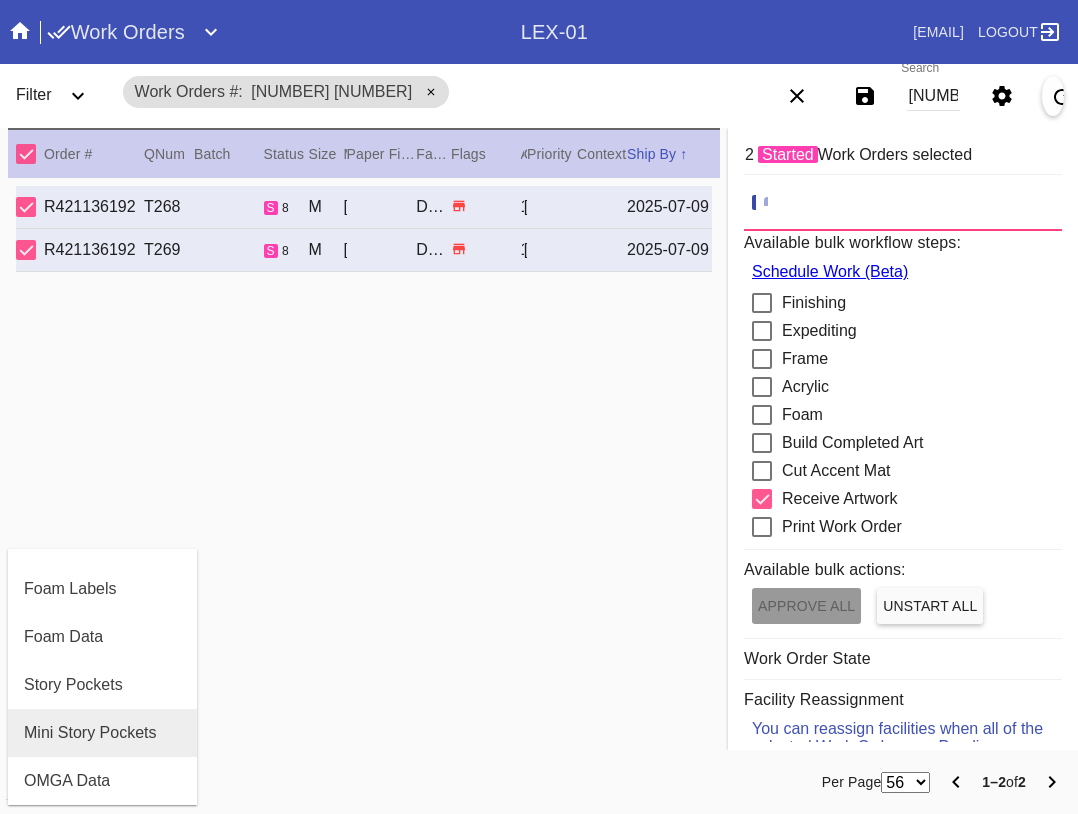 scroll, scrollTop: 464, scrollLeft: 0, axis: vertical 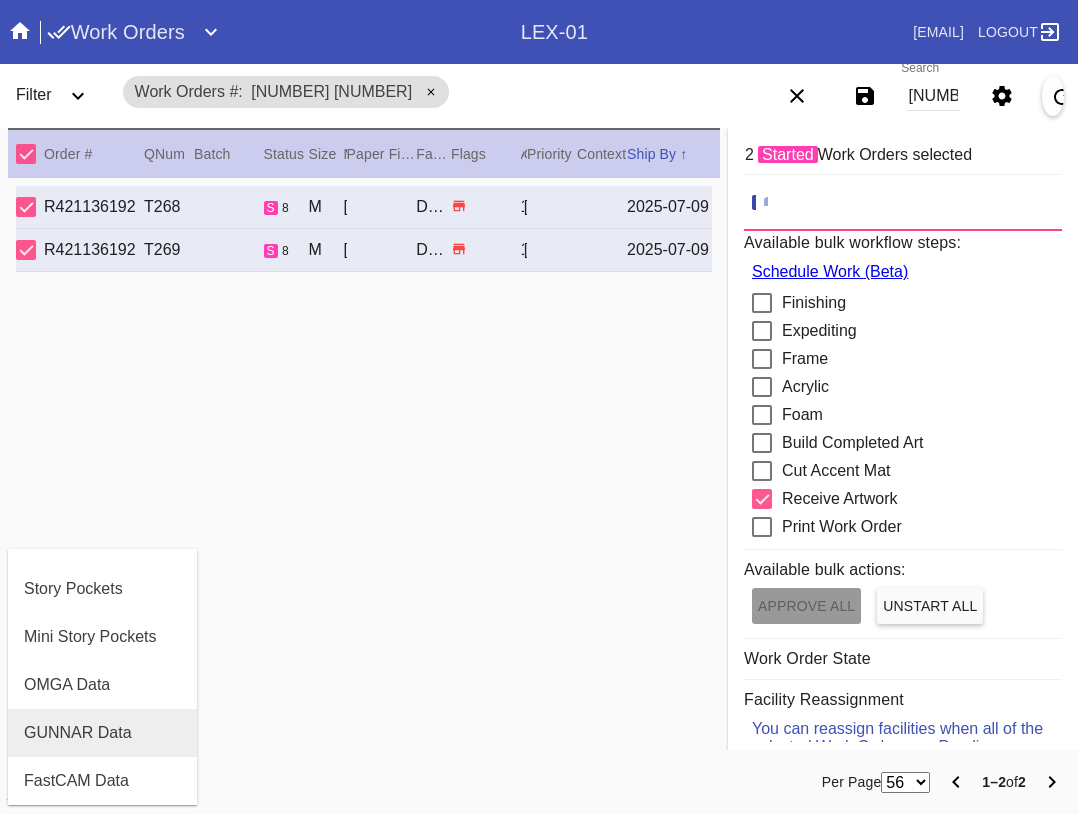 click on "GUNNAR Data" at bounding box center (78, 733) 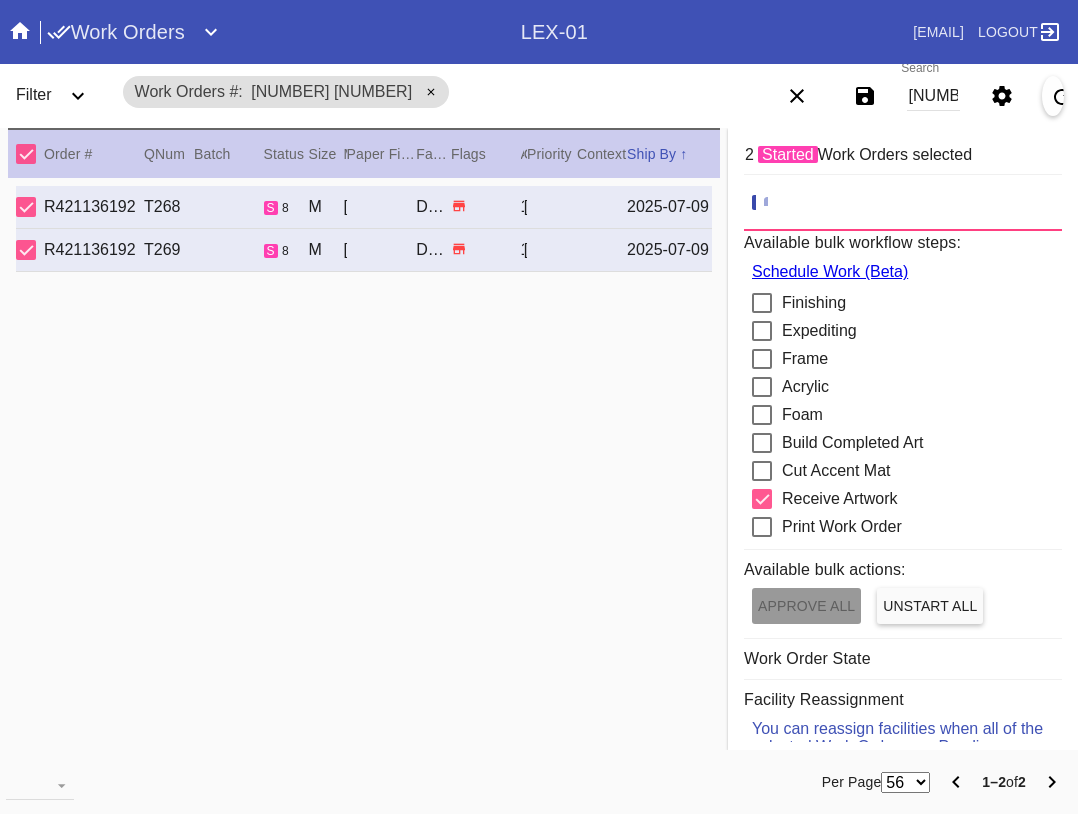 click on "[NUMBER] [NUMBER]" at bounding box center [933, 96] 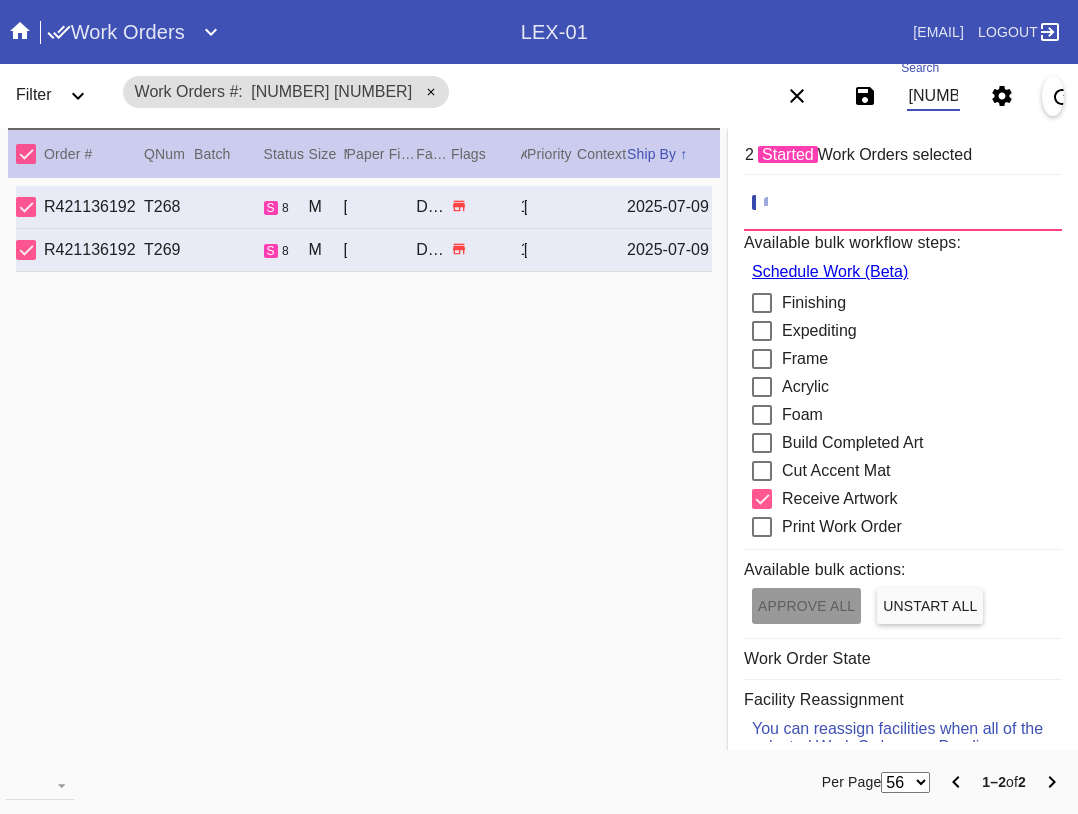 click on "[NUMBER] [NUMBER]" at bounding box center (933, 96) 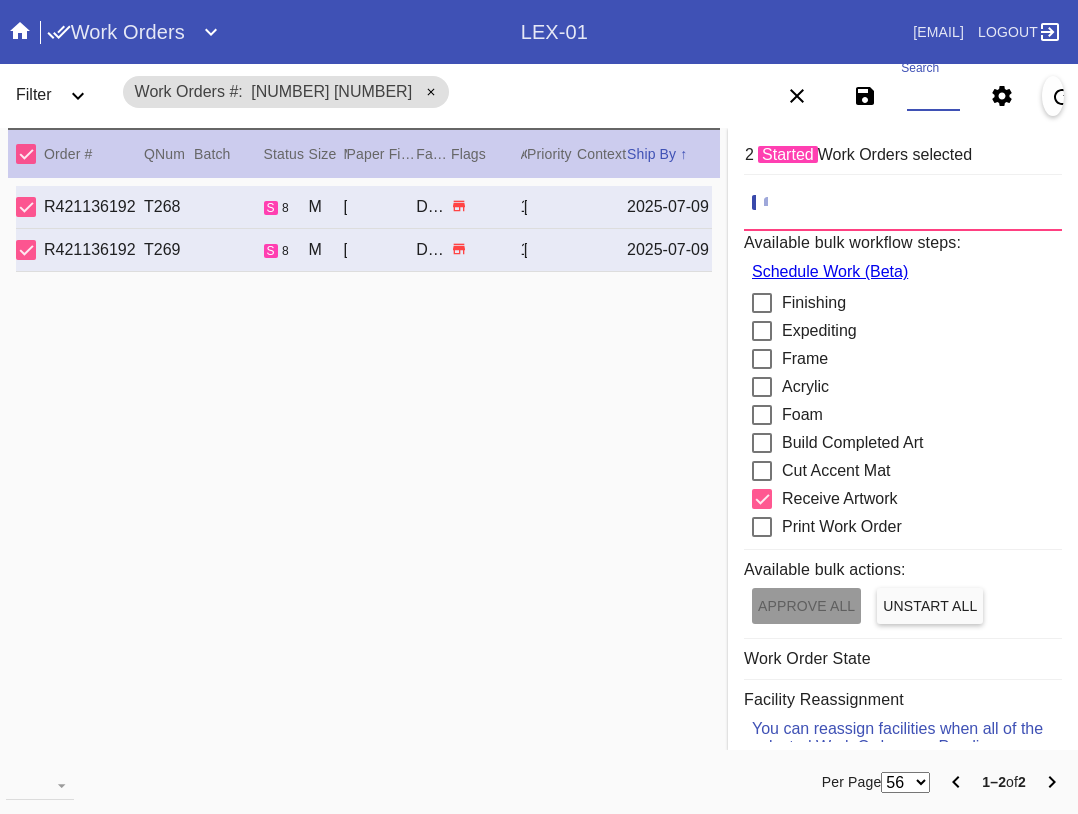 paste on "[NUMBER] [NUMBER]" 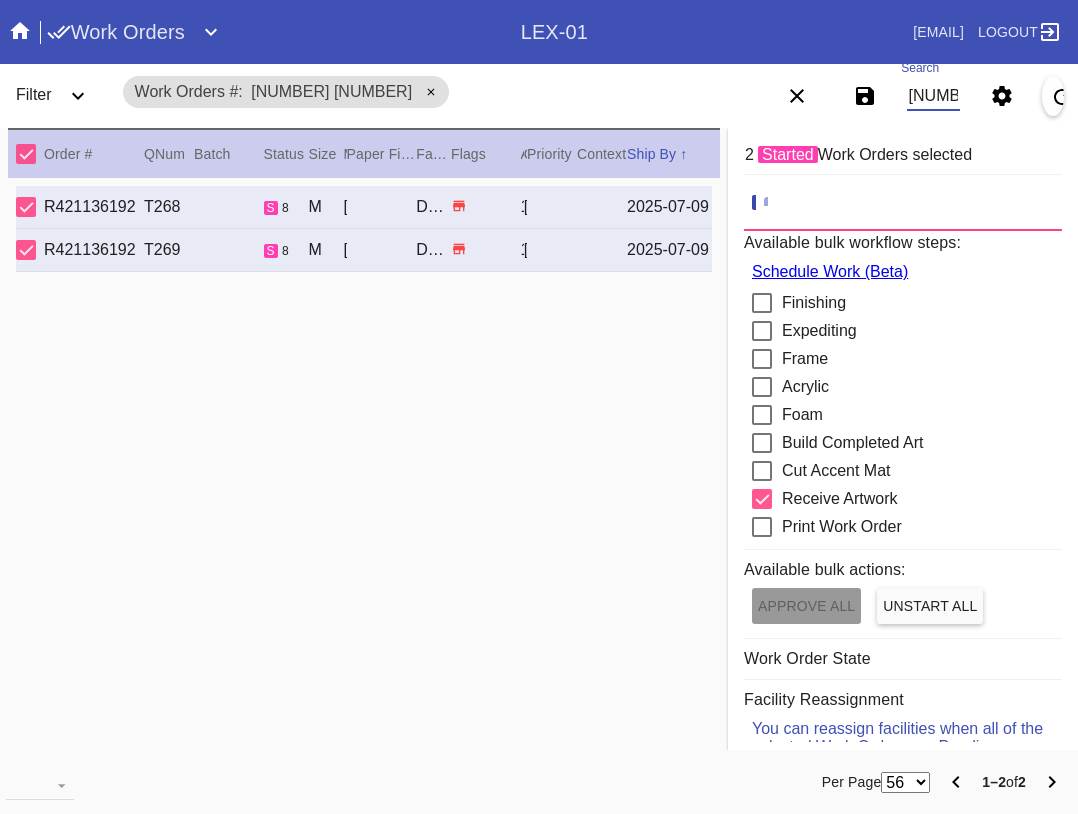 scroll, scrollTop: 0, scrollLeft: 252, axis: horizontal 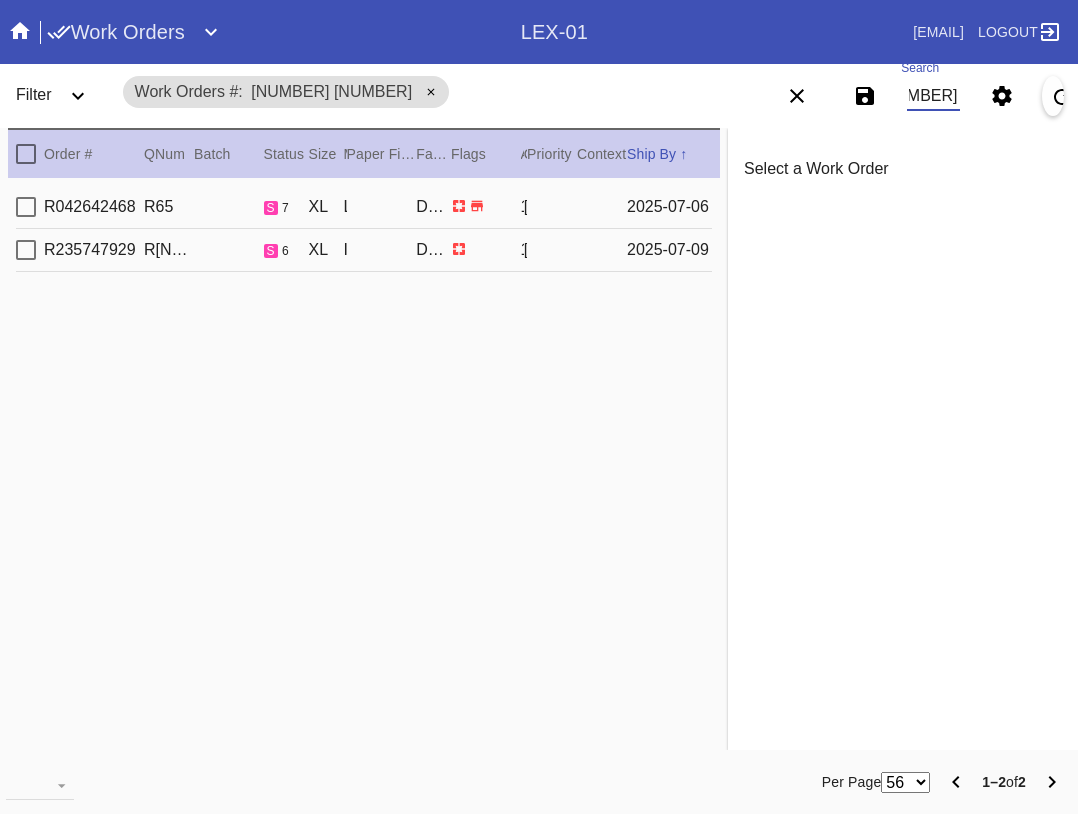 click at bounding box center (26, 154) 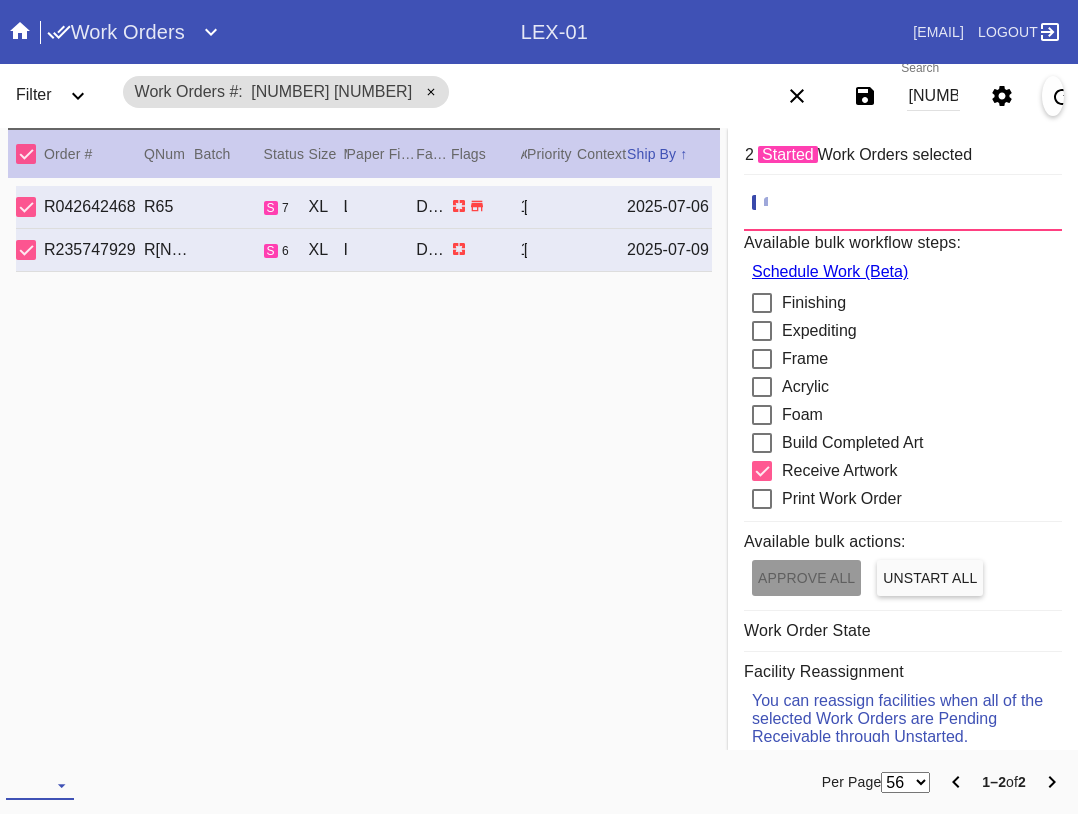 click at bounding box center (40, 785) 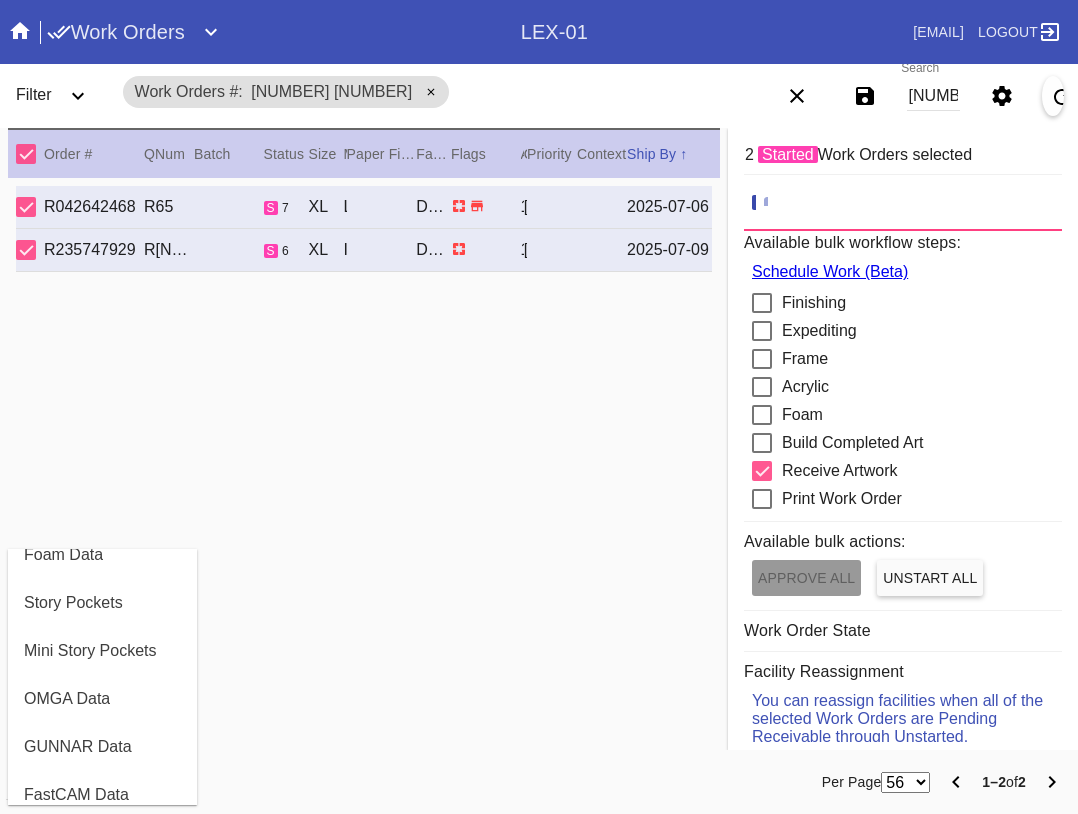 scroll, scrollTop: 464, scrollLeft: 0, axis: vertical 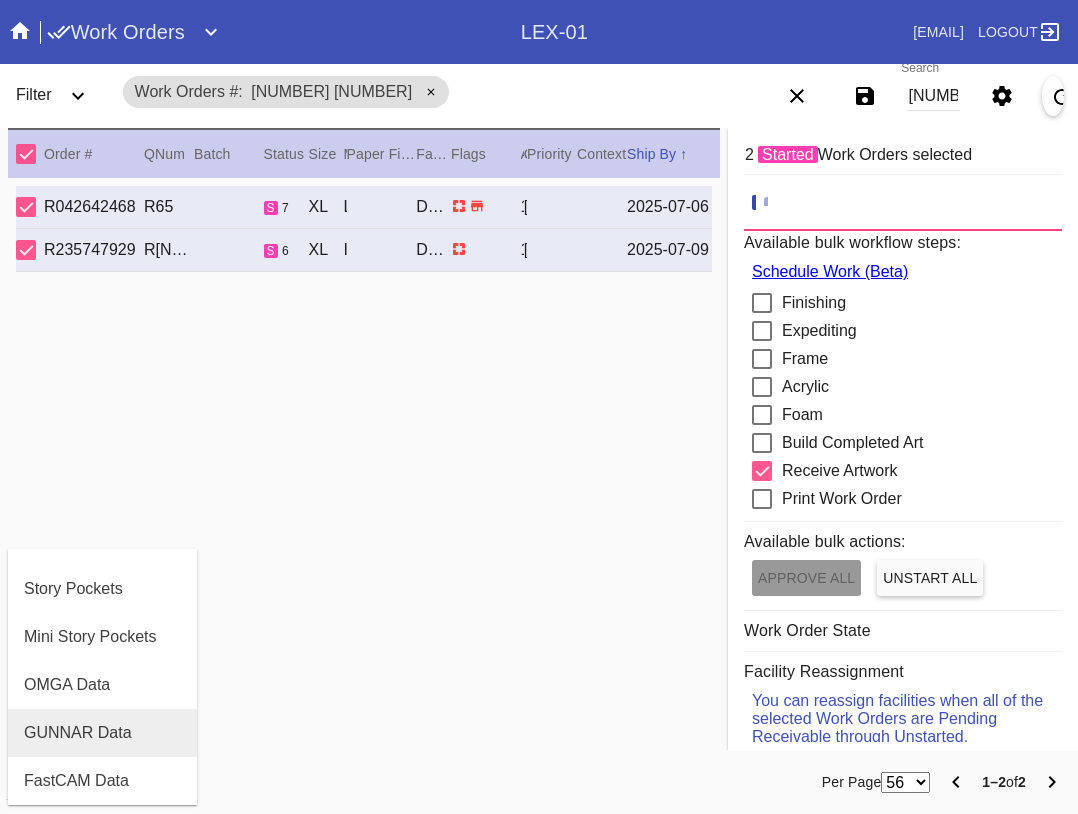 click on "GUNNAR Data" at bounding box center (78, 733) 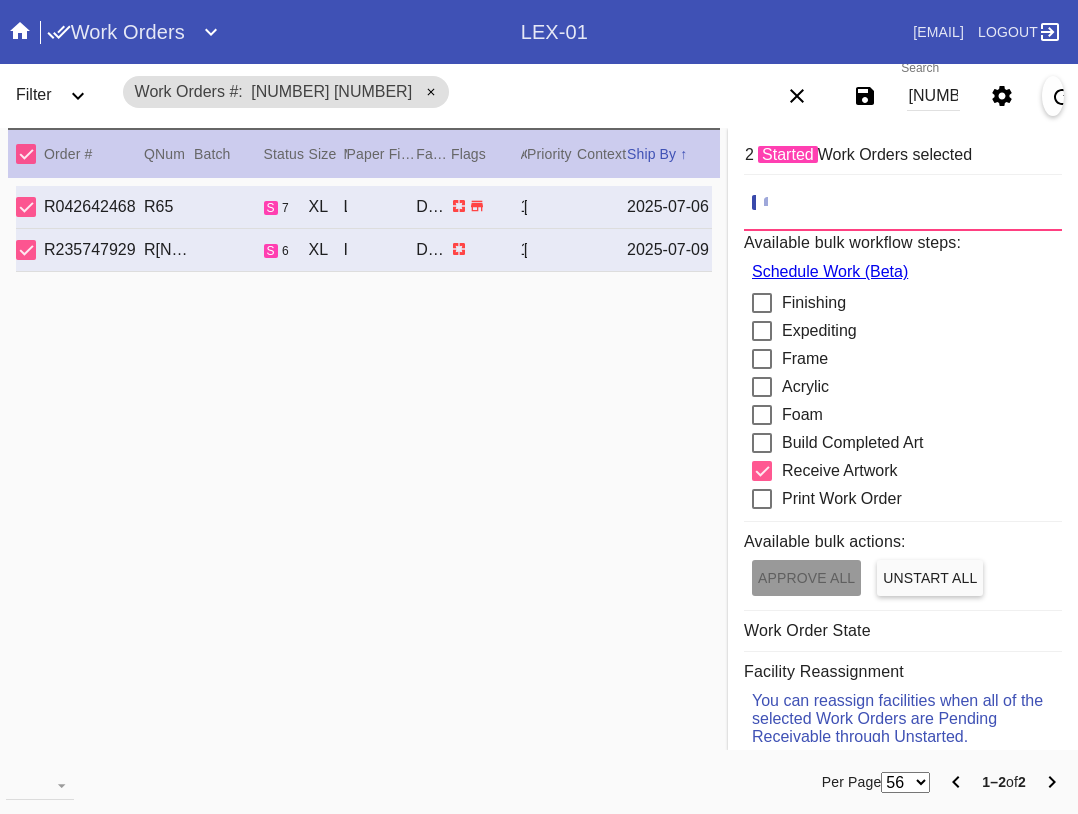 click on "[NUMBER] [NUMBER]" at bounding box center [933, 96] 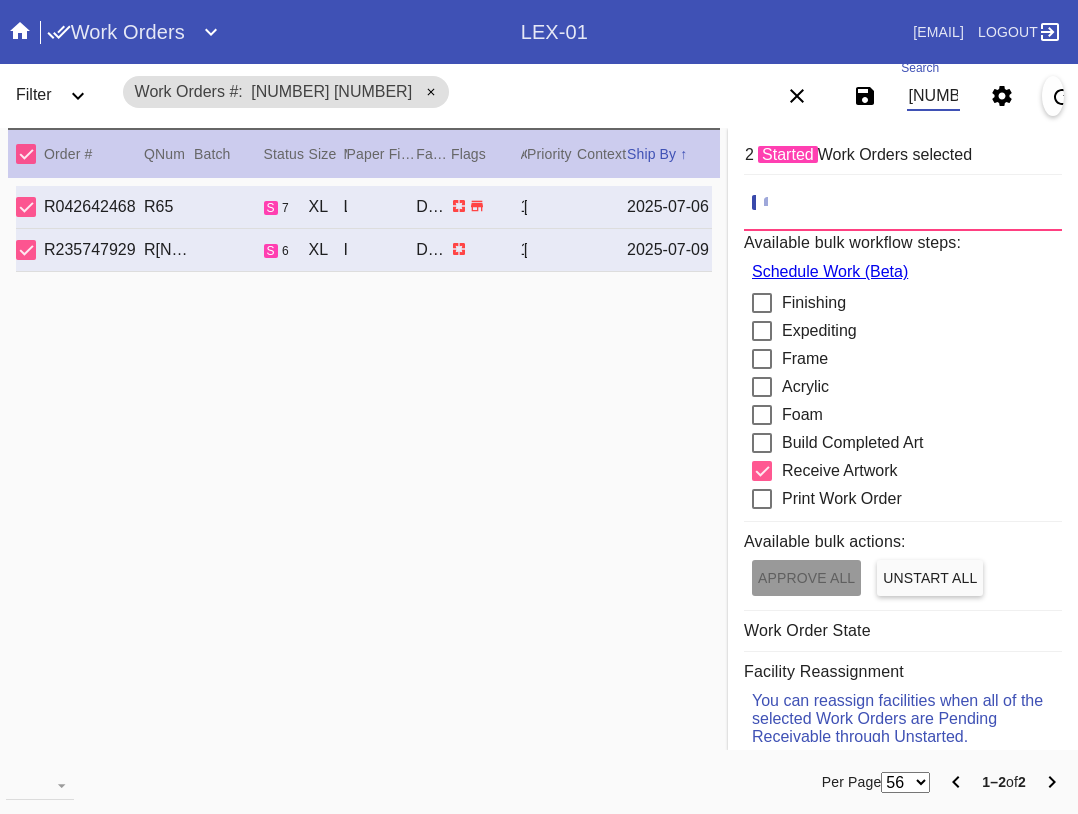 click on "[NUMBER] [NUMBER]" at bounding box center (933, 96) 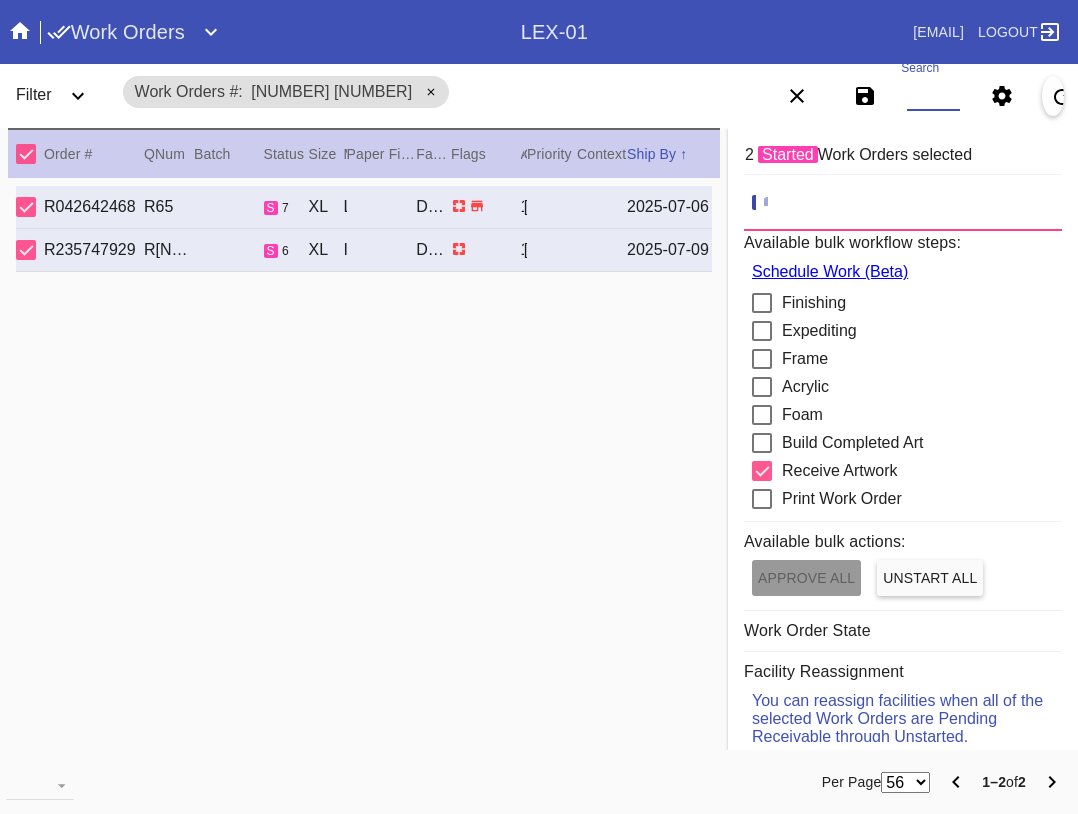 paste on "W272111048713575" 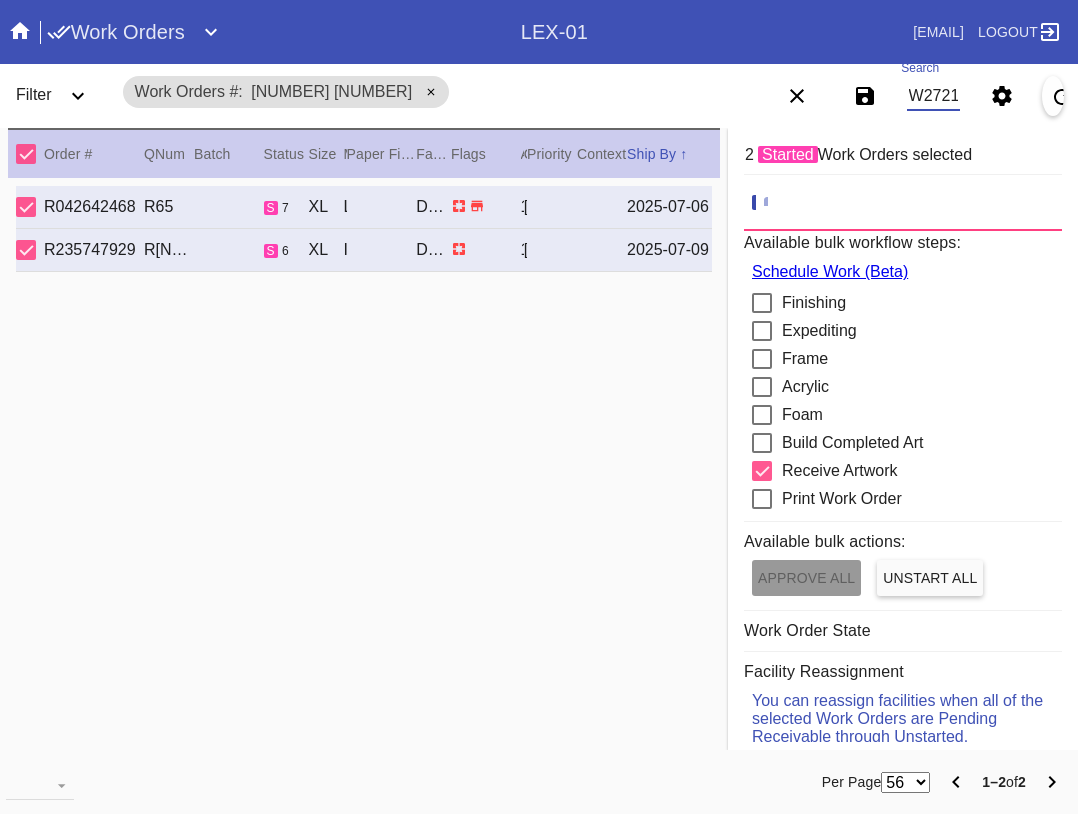 scroll, scrollTop: 0, scrollLeft: 97, axis: horizontal 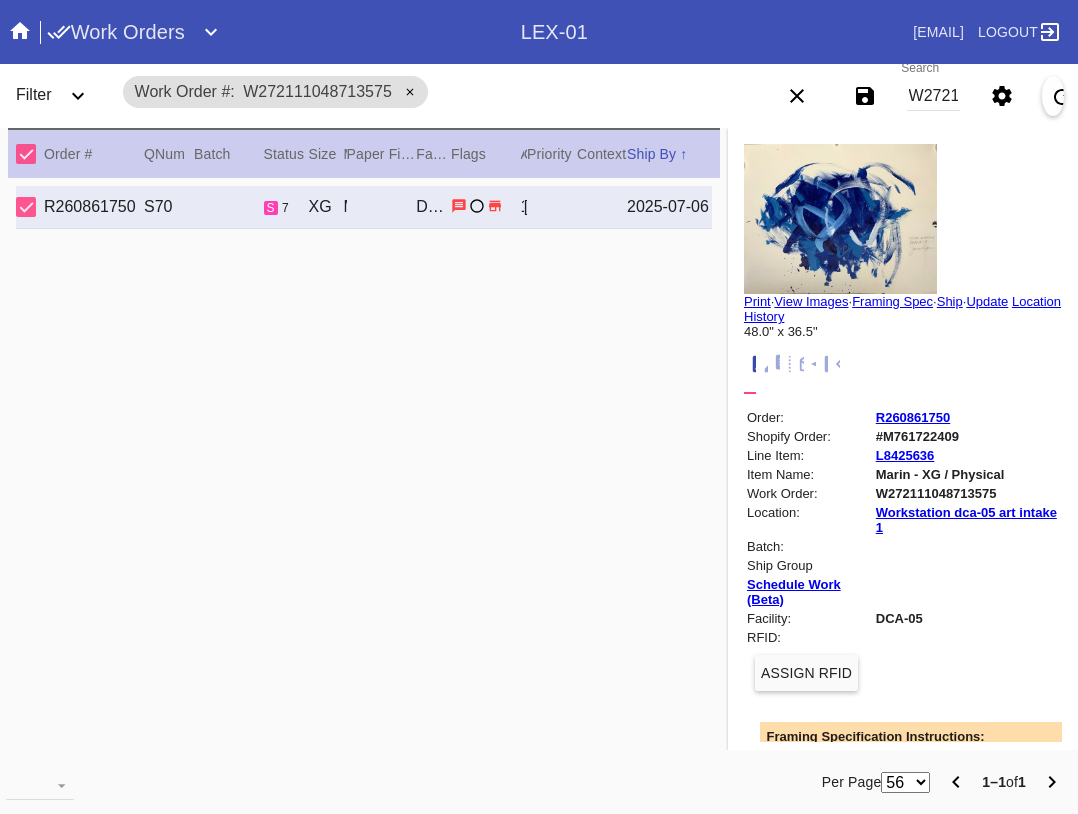 click on "W272111048713575" at bounding box center (933, 96) 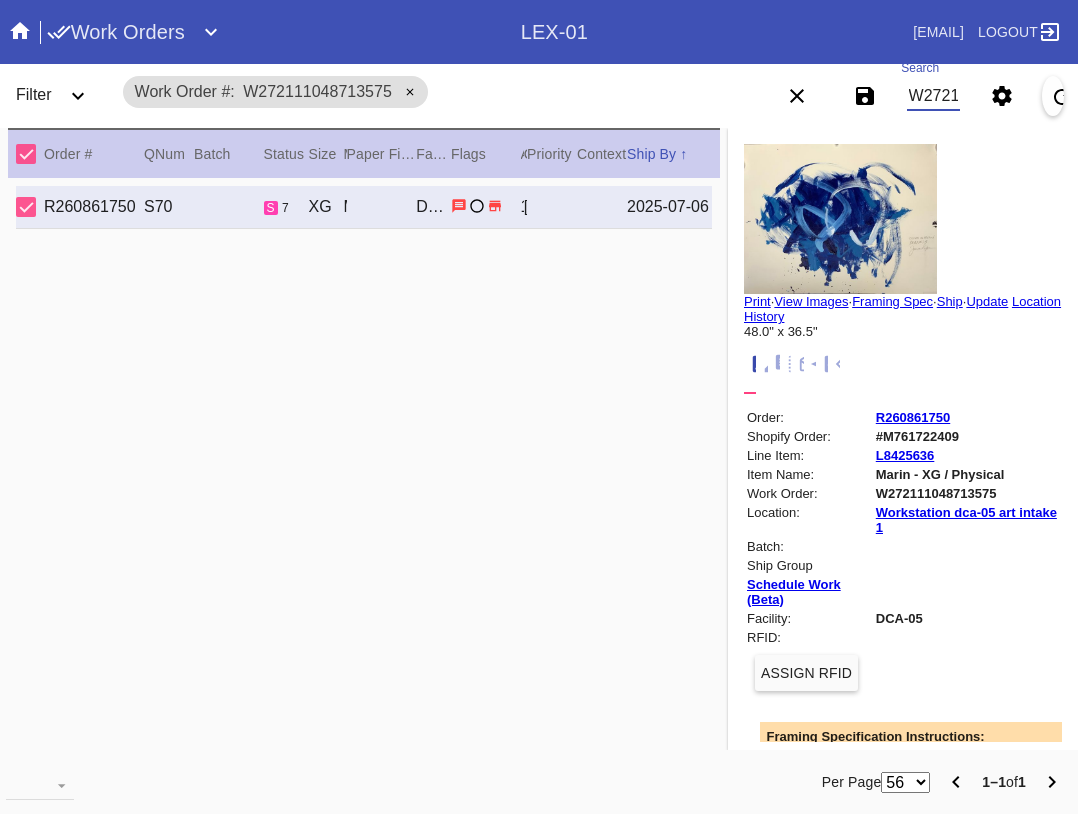 click on "W272111048713575" at bounding box center (933, 96) 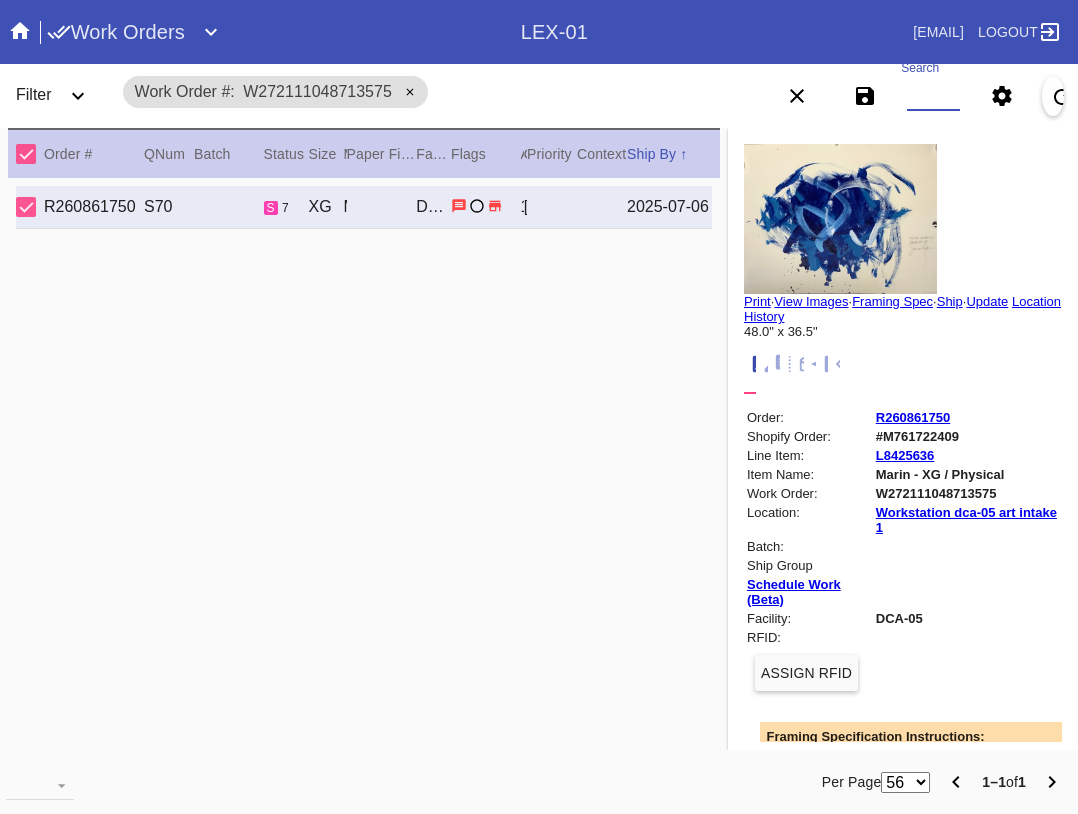 paste on "[NUMBER] [NUMBER]" 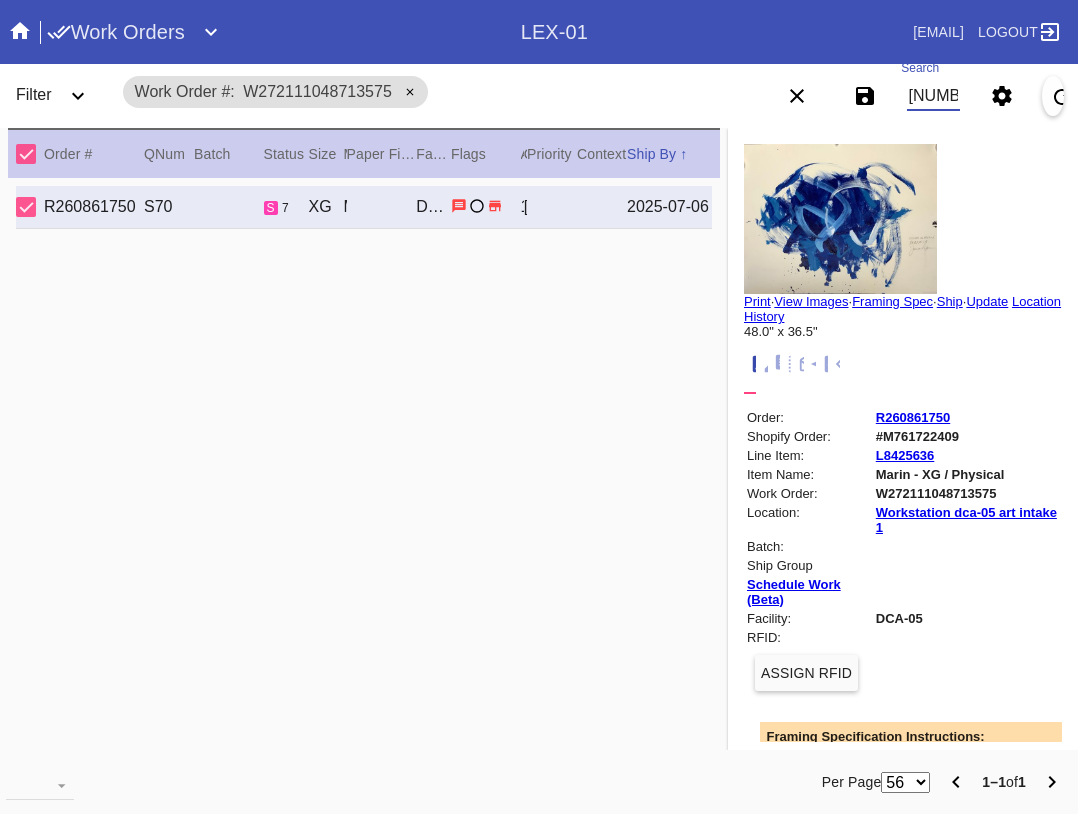 scroll, scrollTop: 0, scrollLeft: 250, axis: horizontal 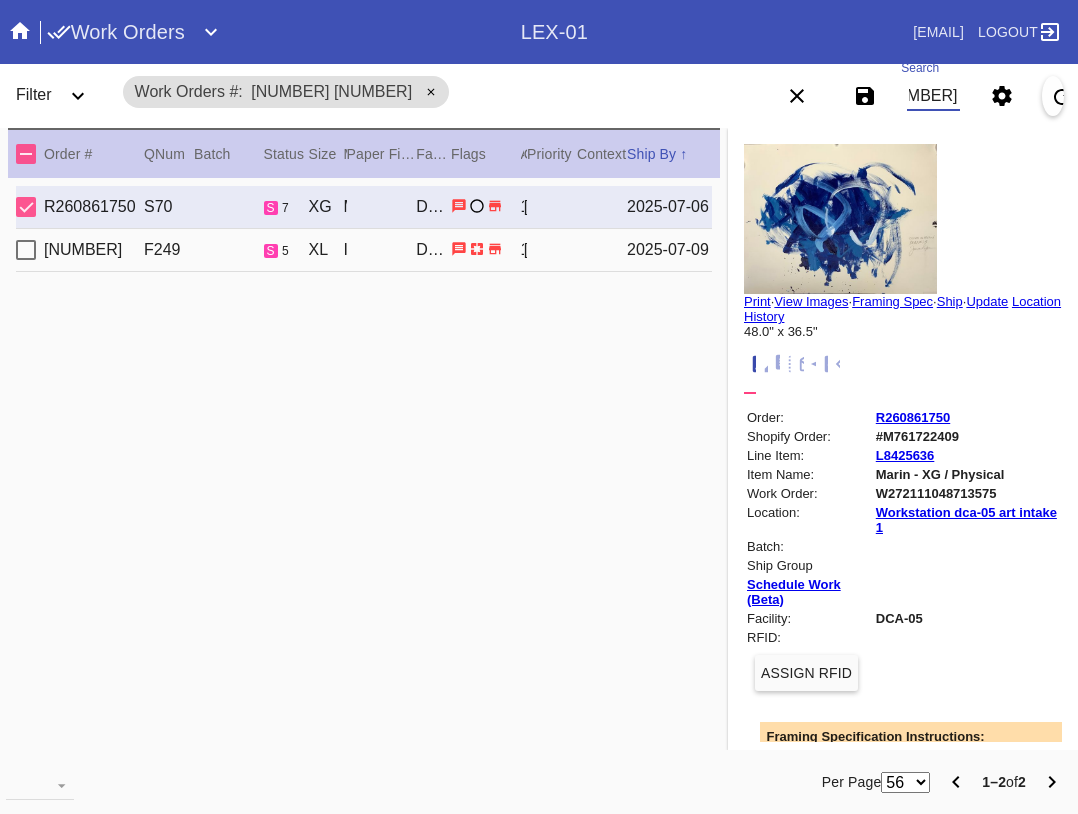 click at bounding box center [26, 154] 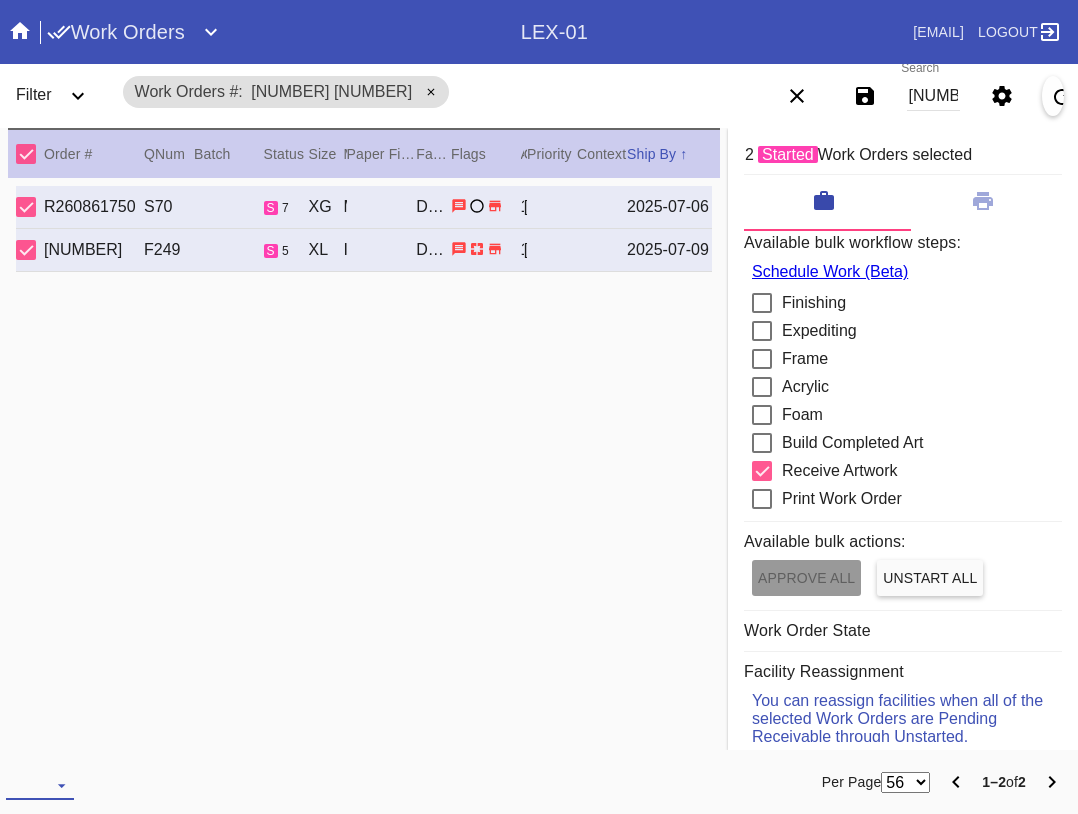 click at bounding box center [40, 785] 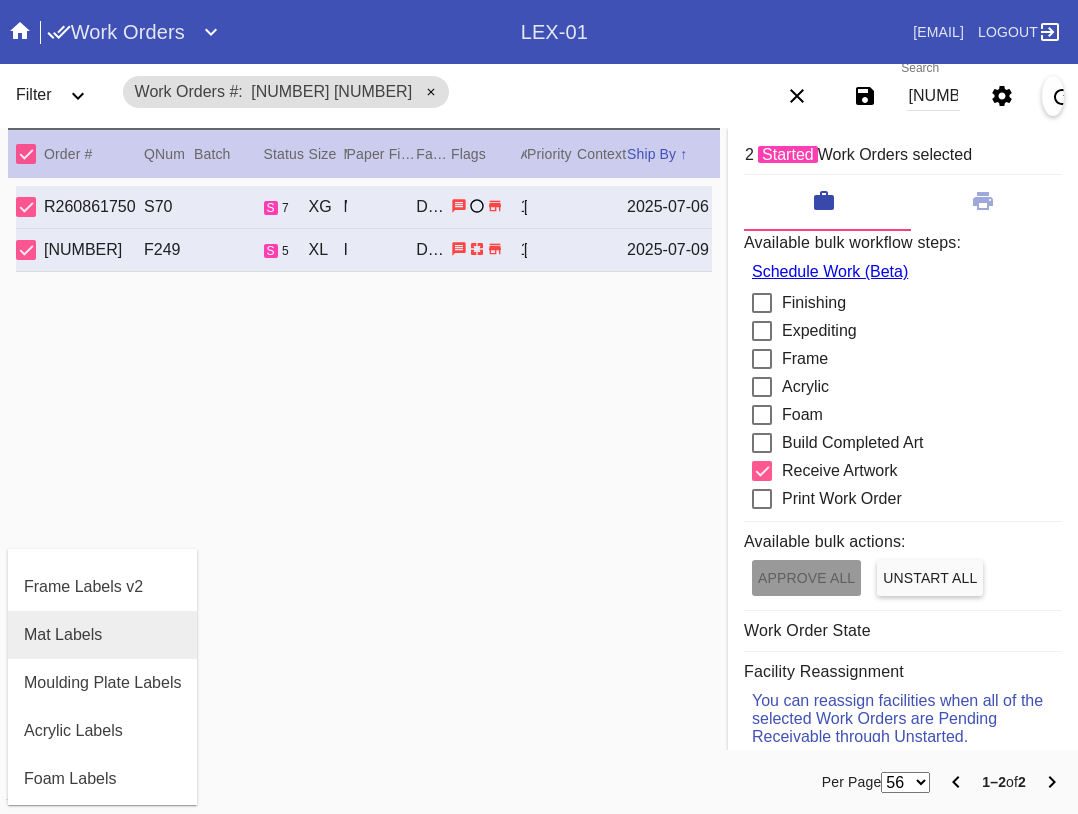 scroll, scrollTop: 464, scrollLeft: 0, axis: vertical 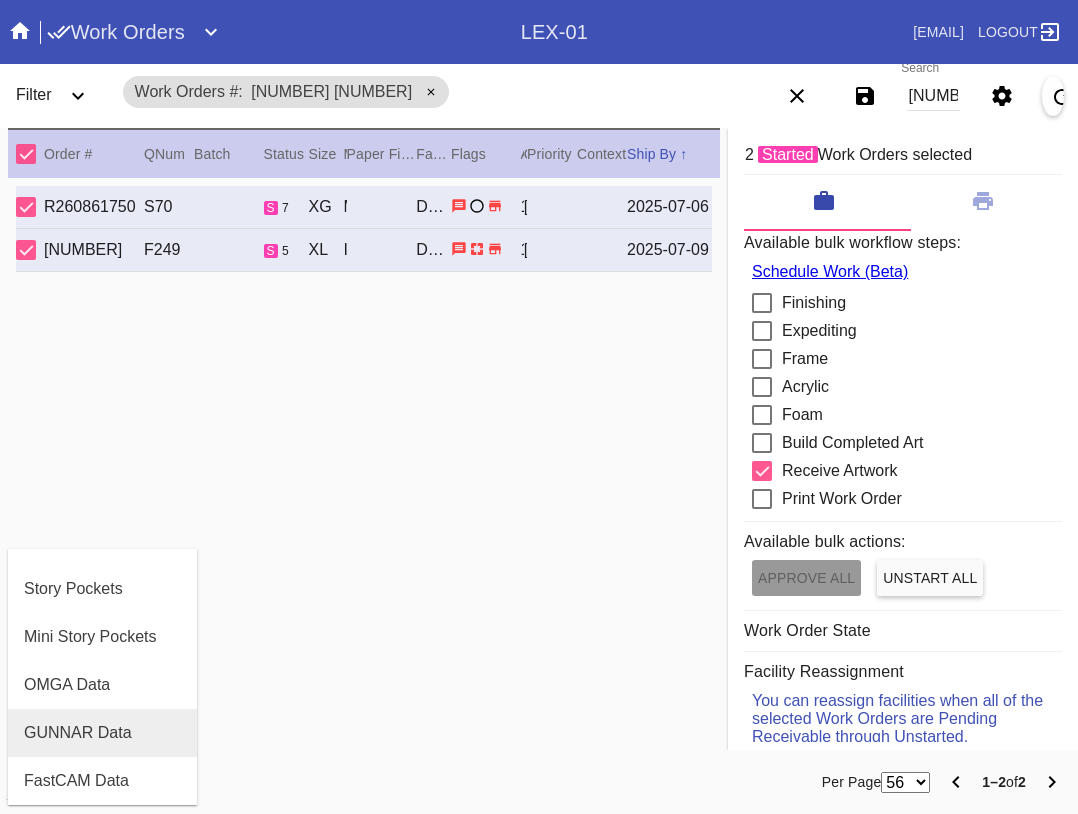 click on "GUNNAR Data" at bounding box center (78, 733) 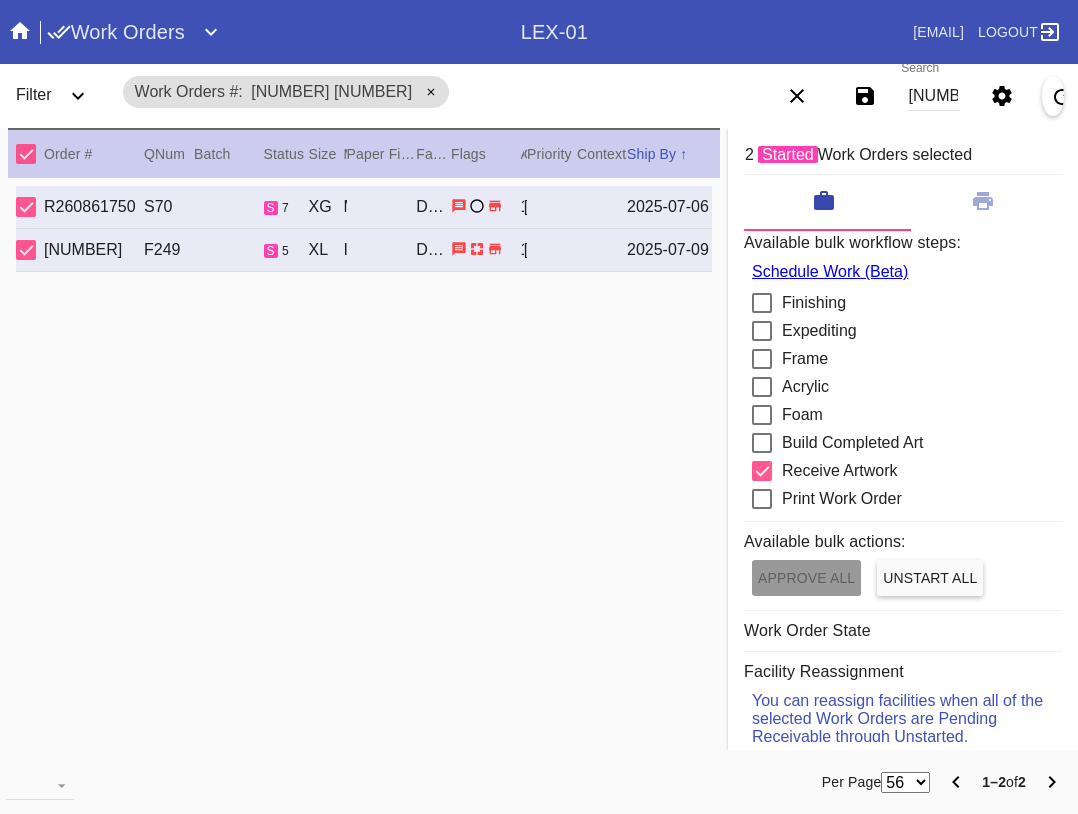 click on "[NUMBER] [NUMBER]" at bounding box center [933, 96] 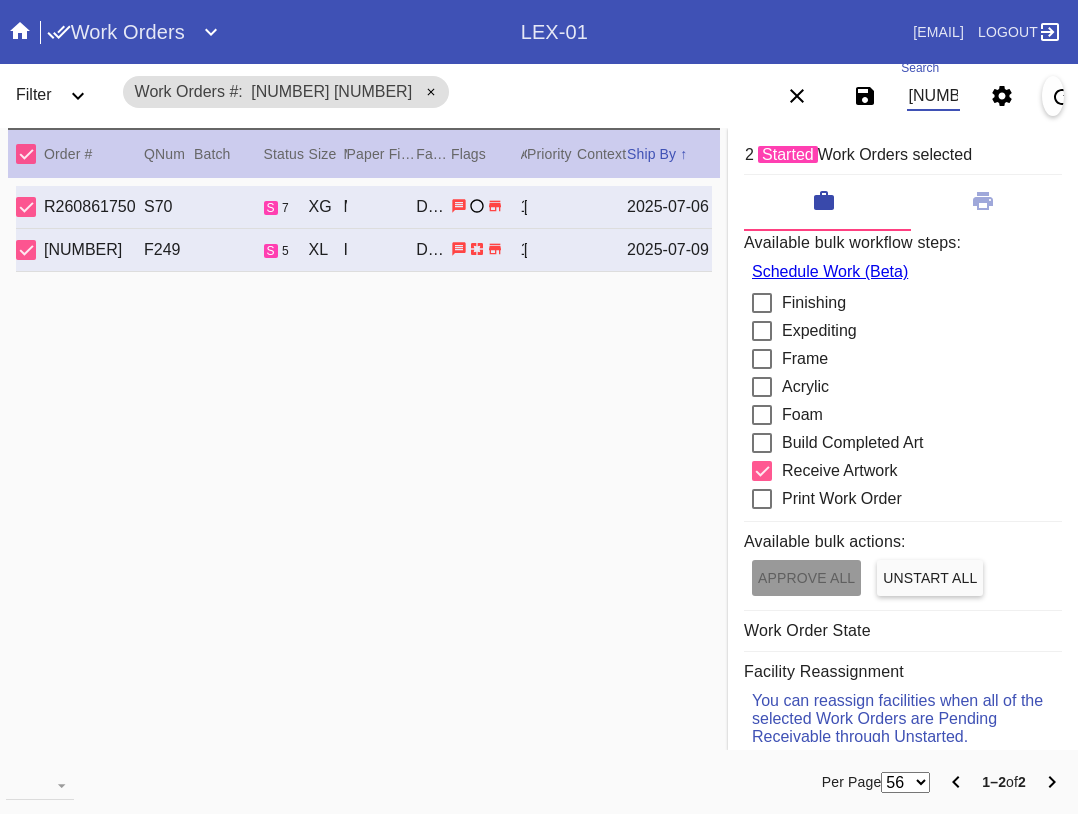 click on "[NUMBER] [NUMBER]" at bounding box center (933, 96) 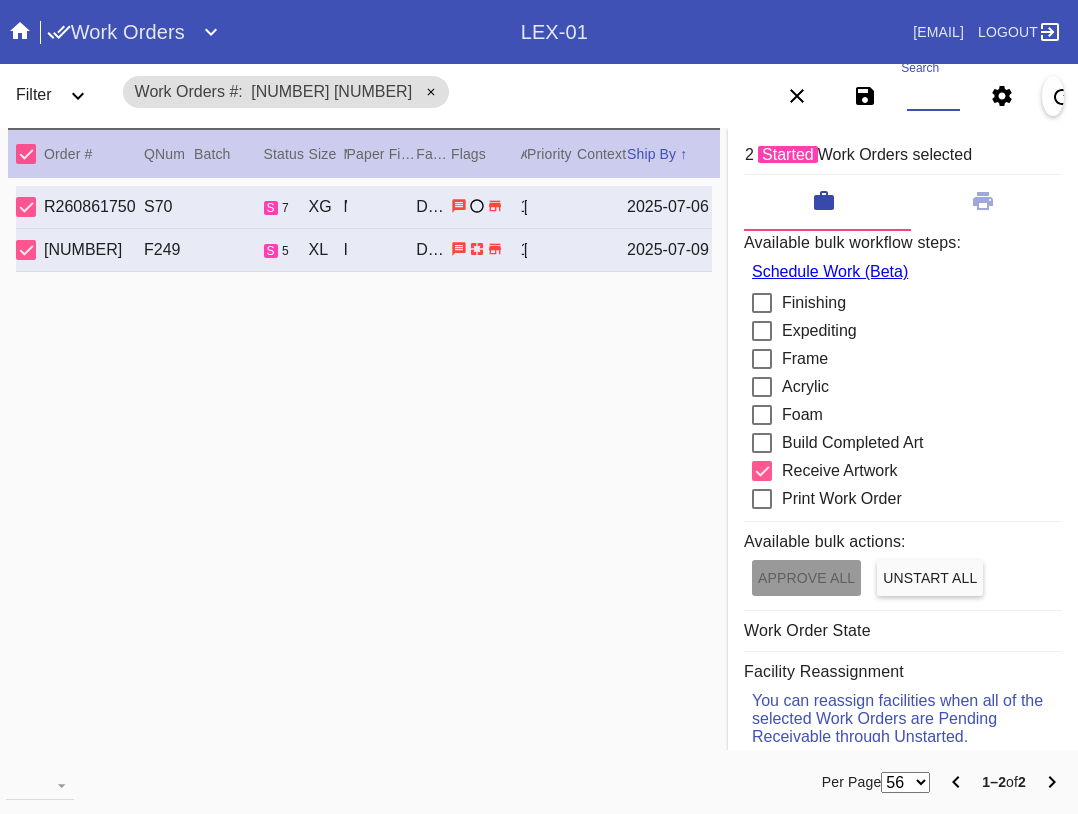 paste on "[NUMBER] [NUMBER]" 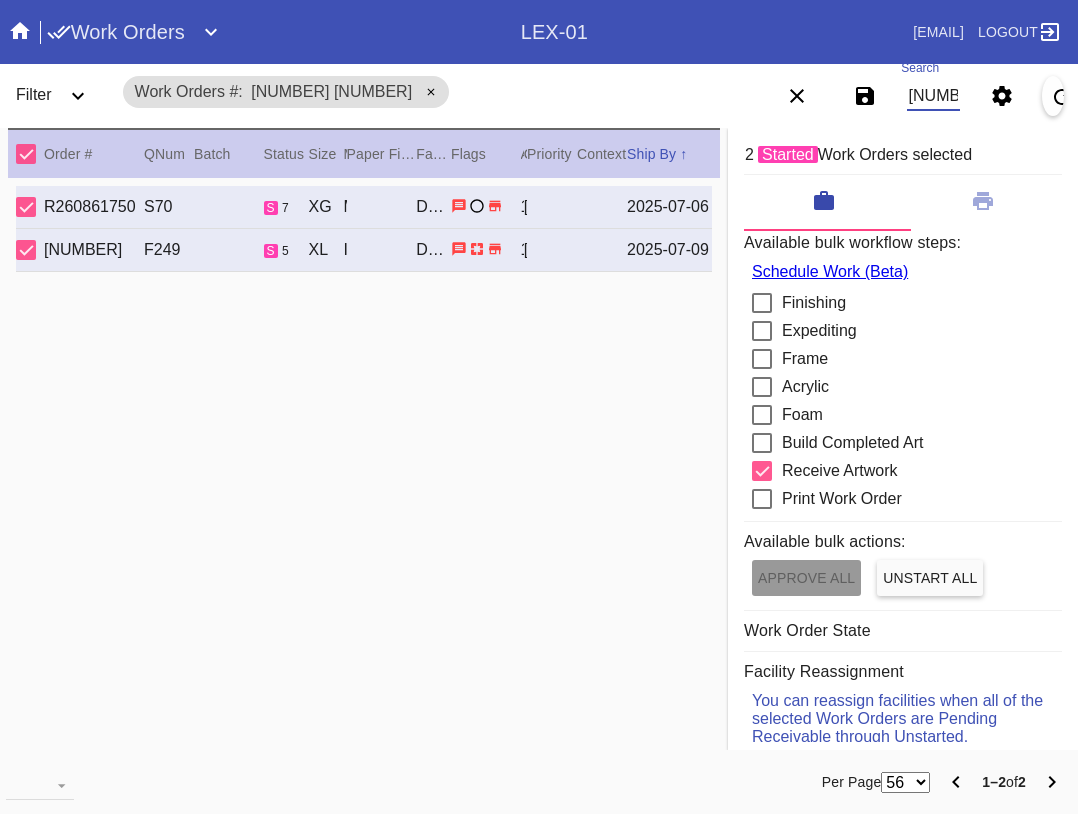 scroll, scrollTop: 0, scrollLeft: 252, axis: horizontal 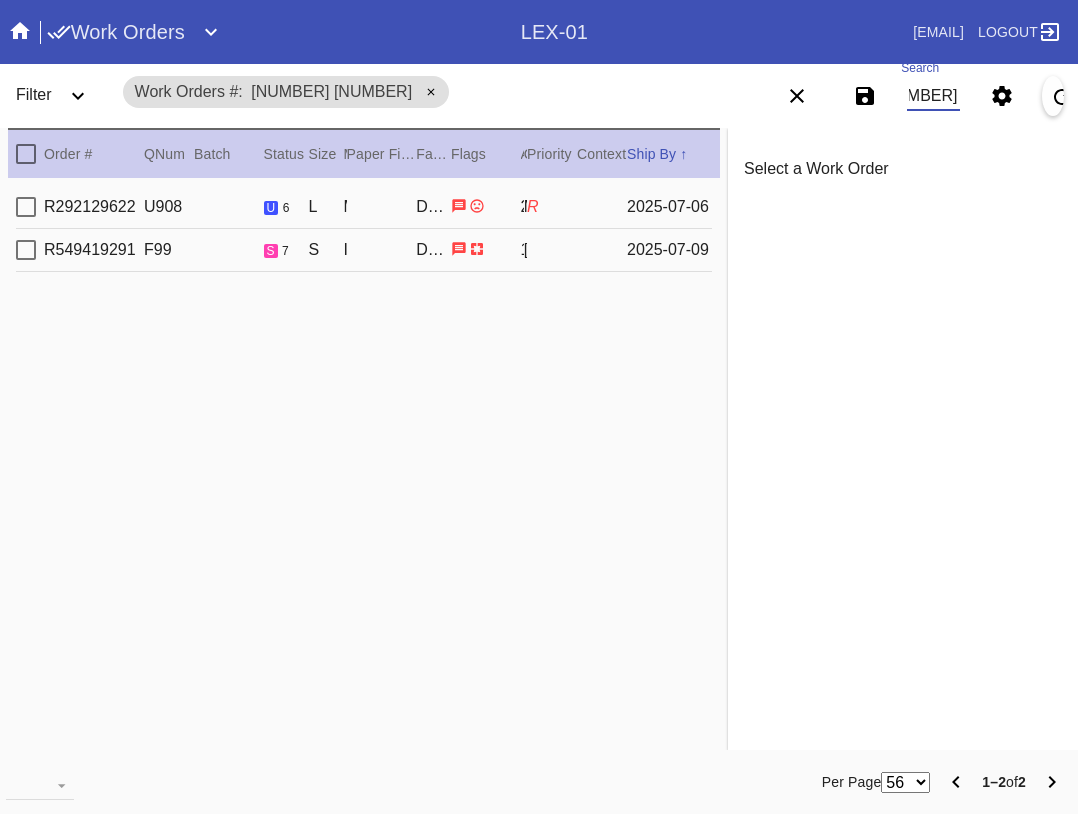 click at bounding box center (26, 154) 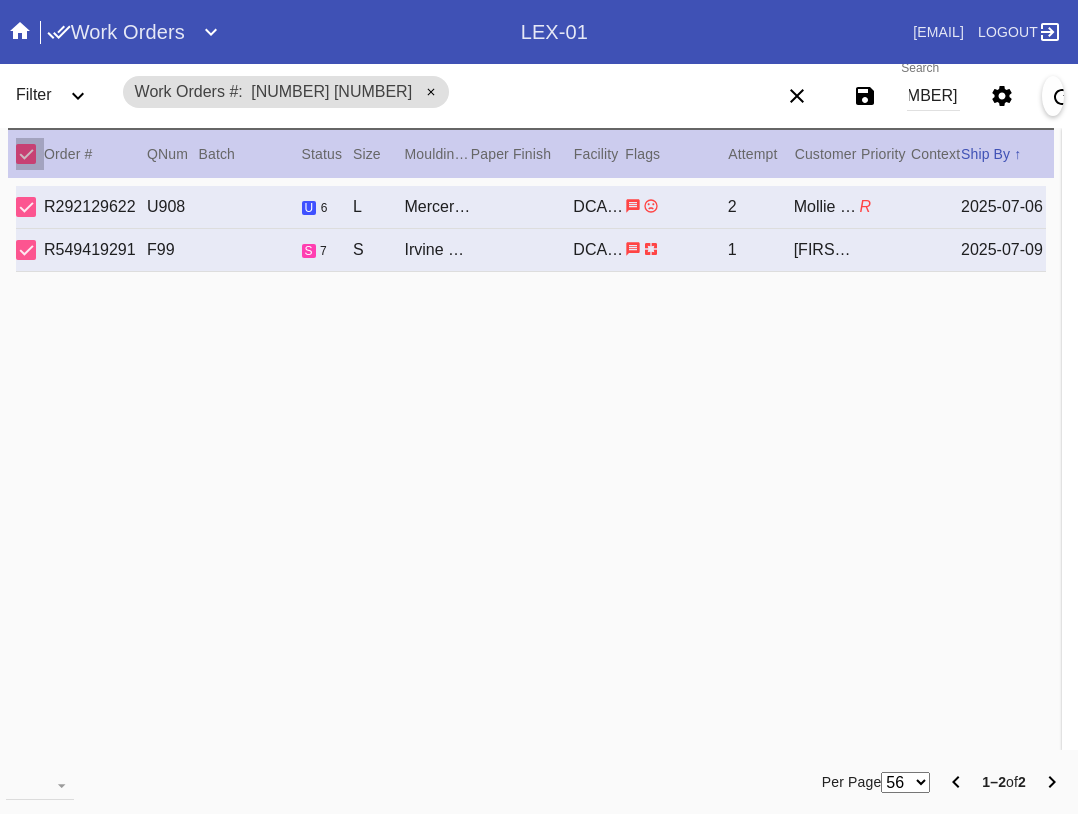 scroll, scrollTop: 0, scrollLeft: 0, axis: both 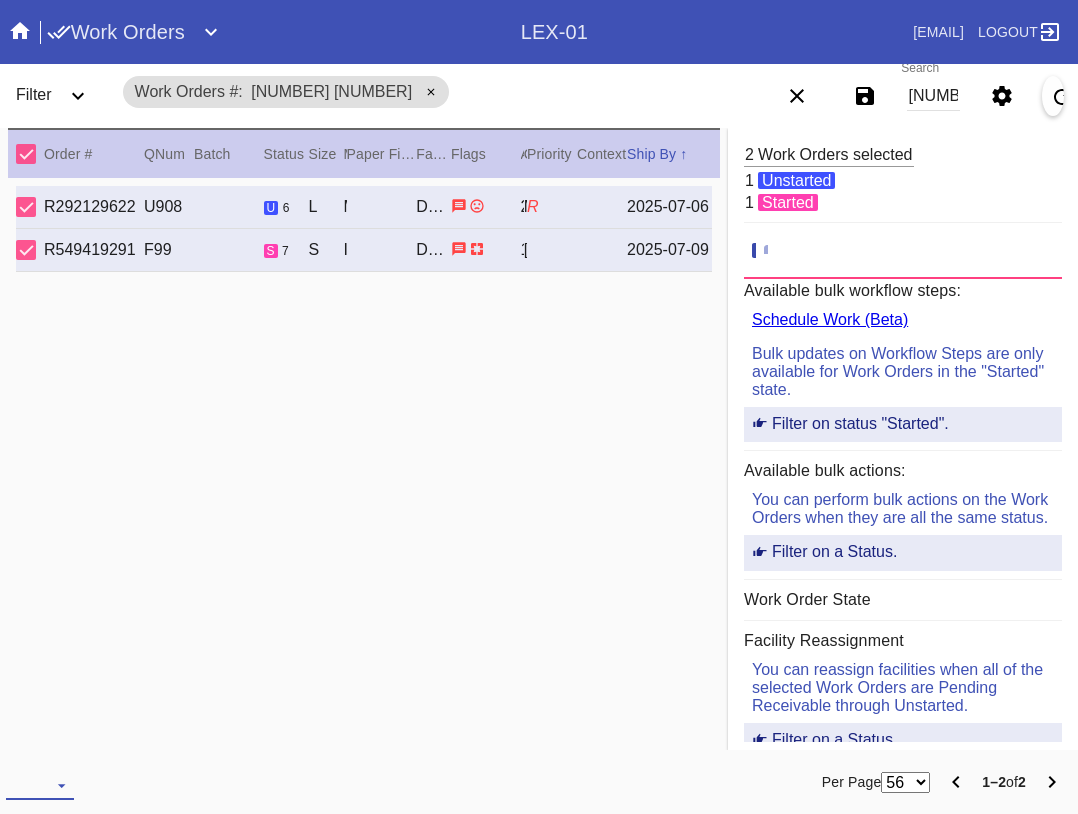 click at bounding box center (40, 785) 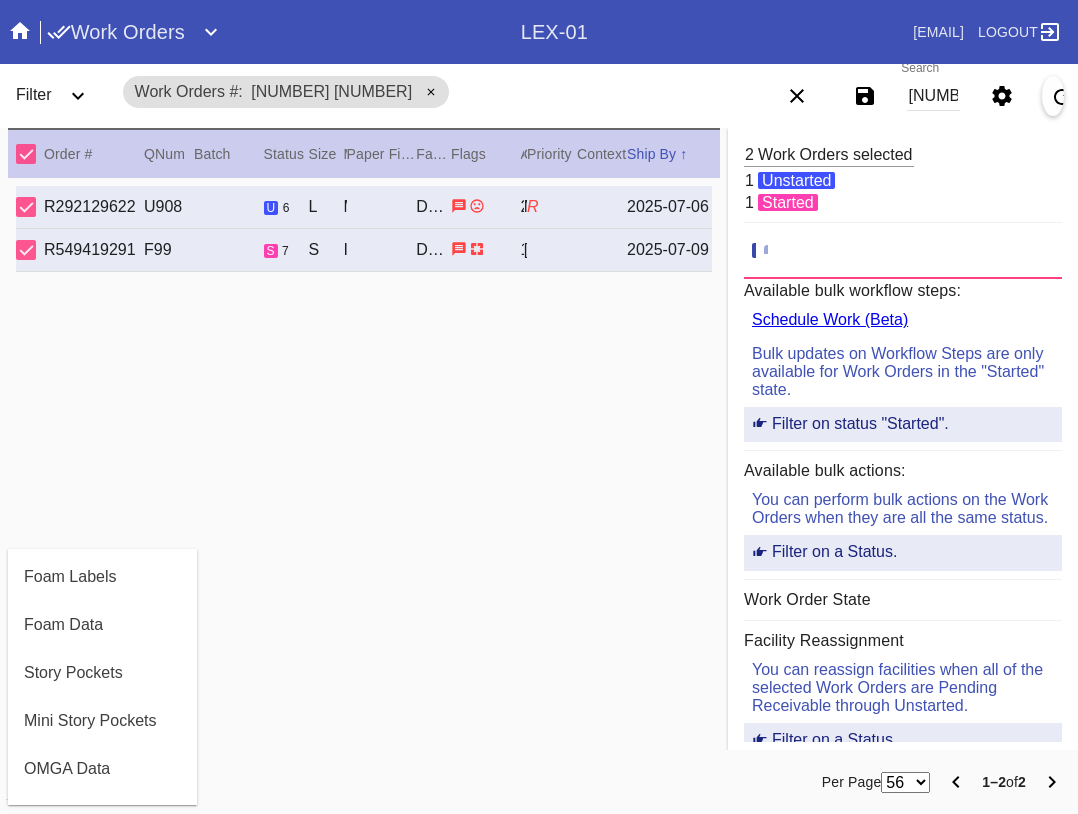 scroll, scrollTop: 400, scrollLeft: 0, axis: vertical 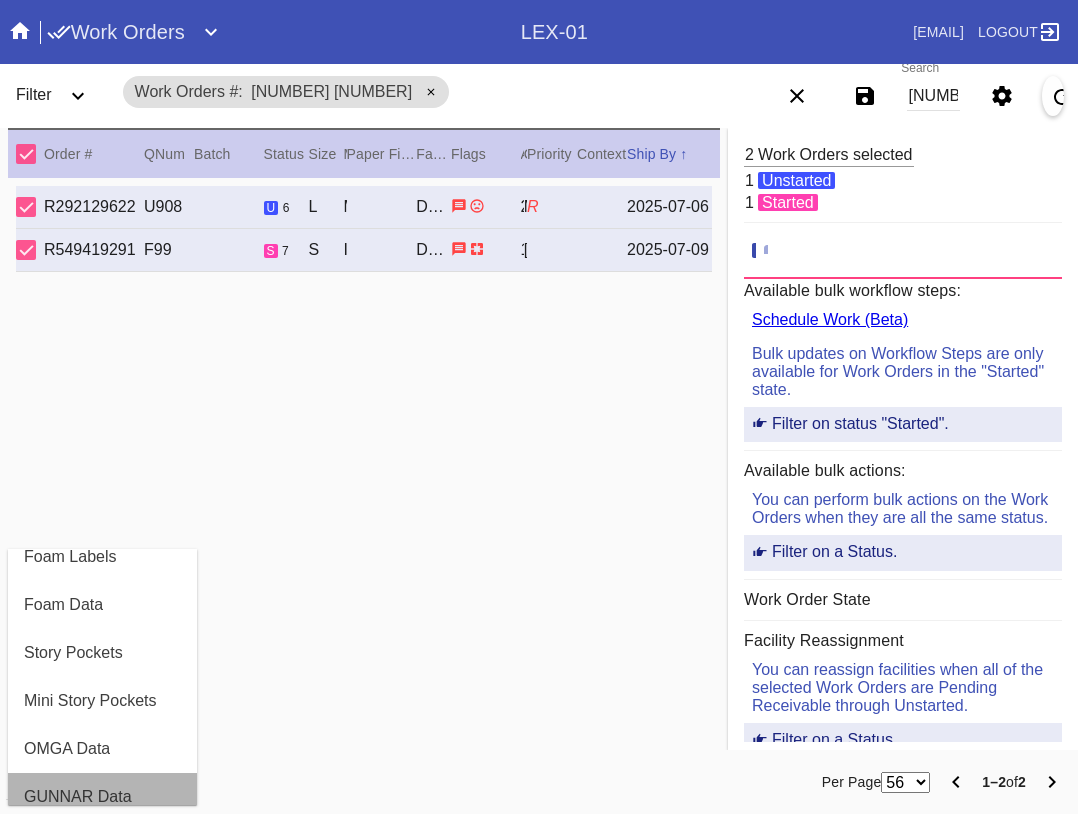 click on "GUNNAR Data" at bounding box center [78, 797] 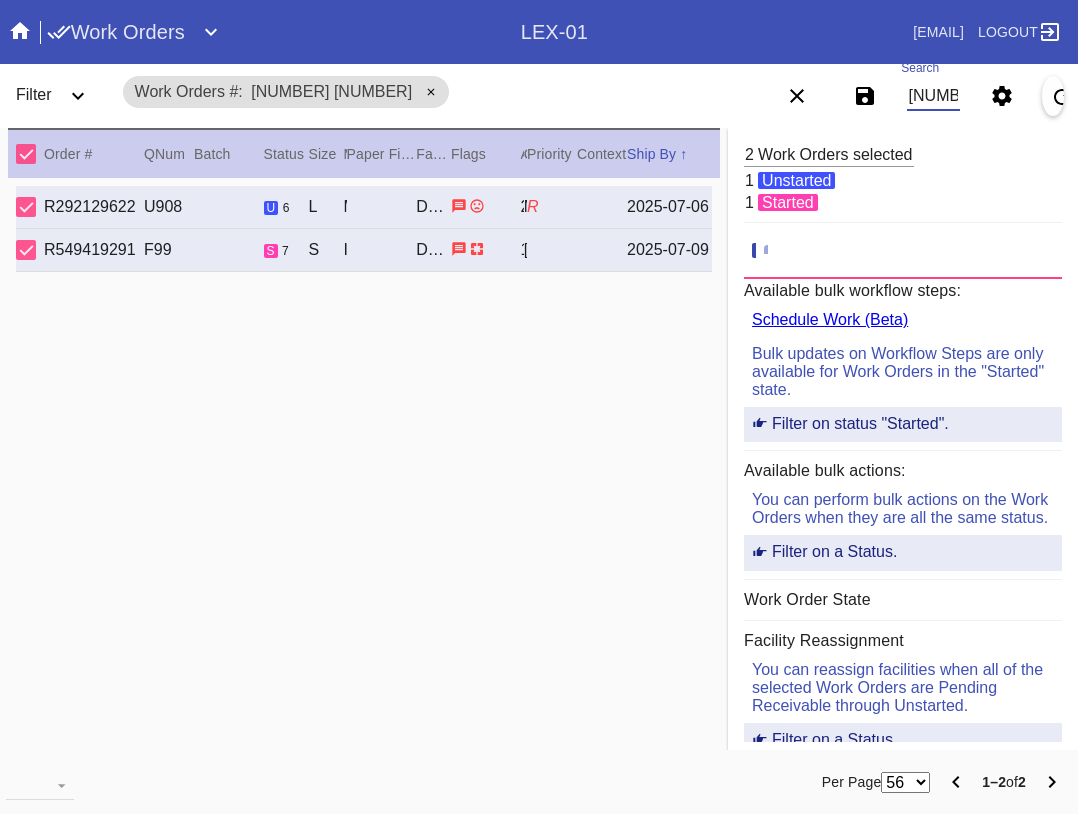 click on "[NUMBER] [NUMBER]" at bounding box center [933, 96] 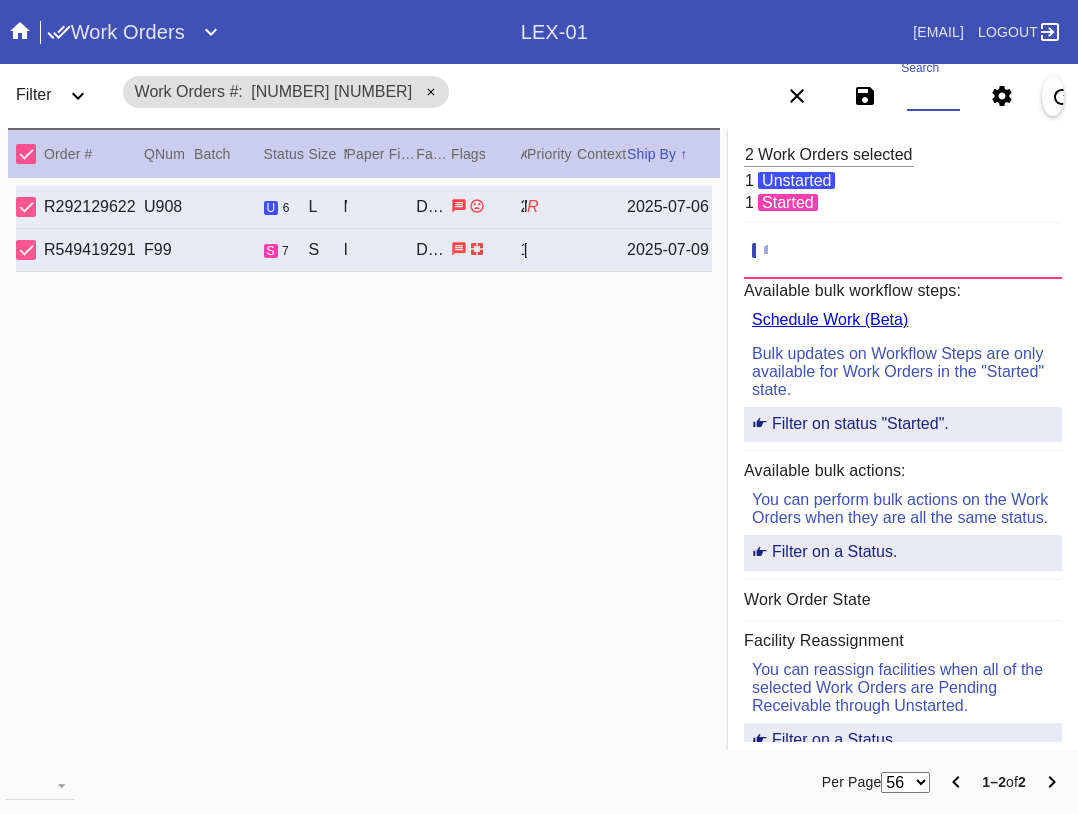 paste on "W917098461404750" 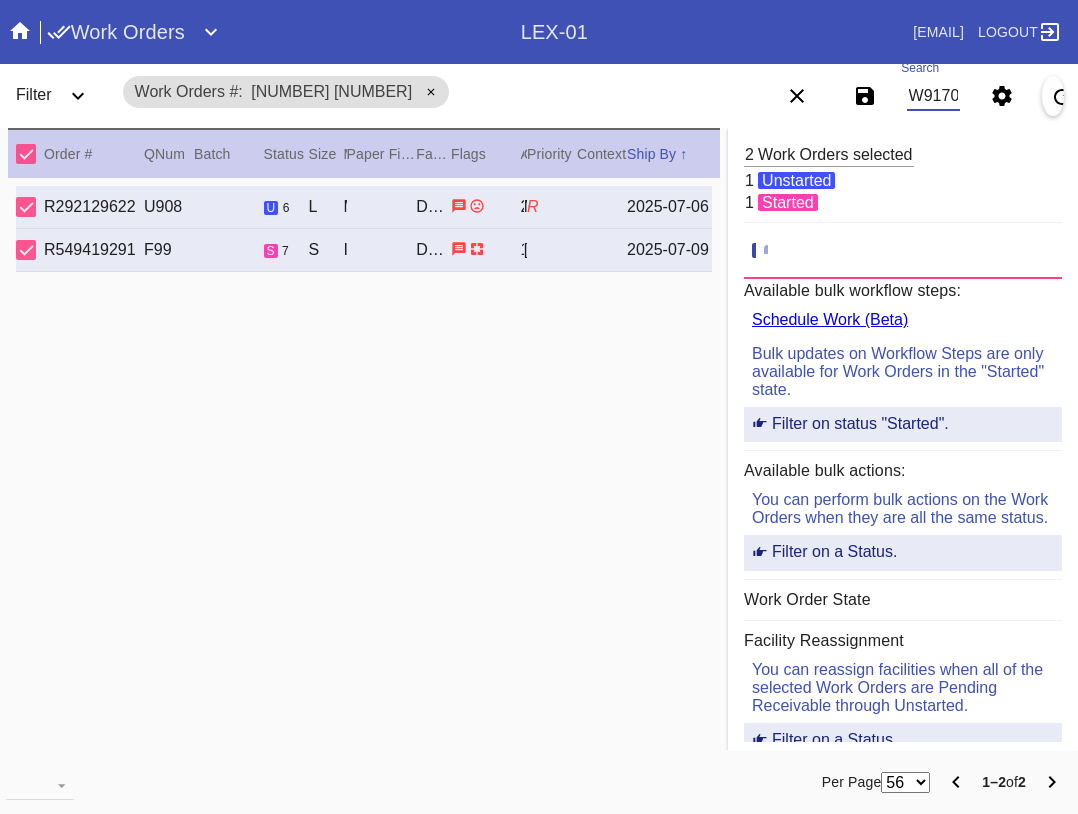 scroll, scrollTop: 0, scrollLeft: 99, axis: horizontal 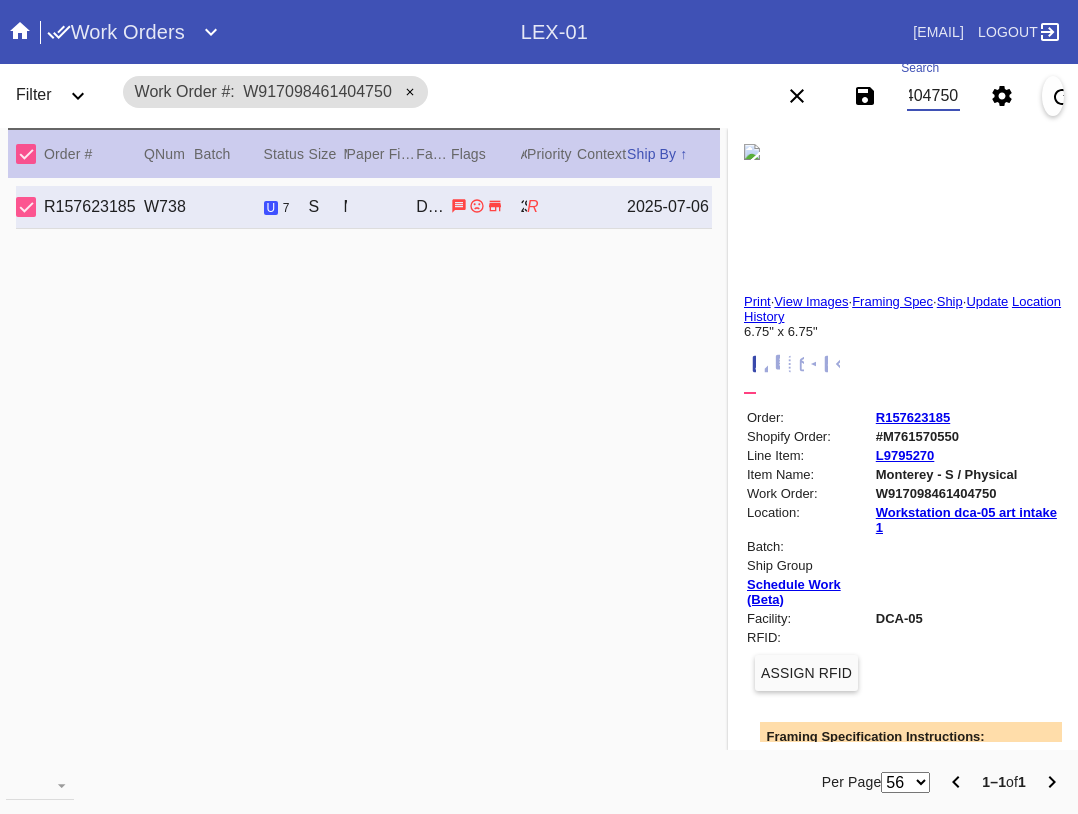 type on "W917098461404750" 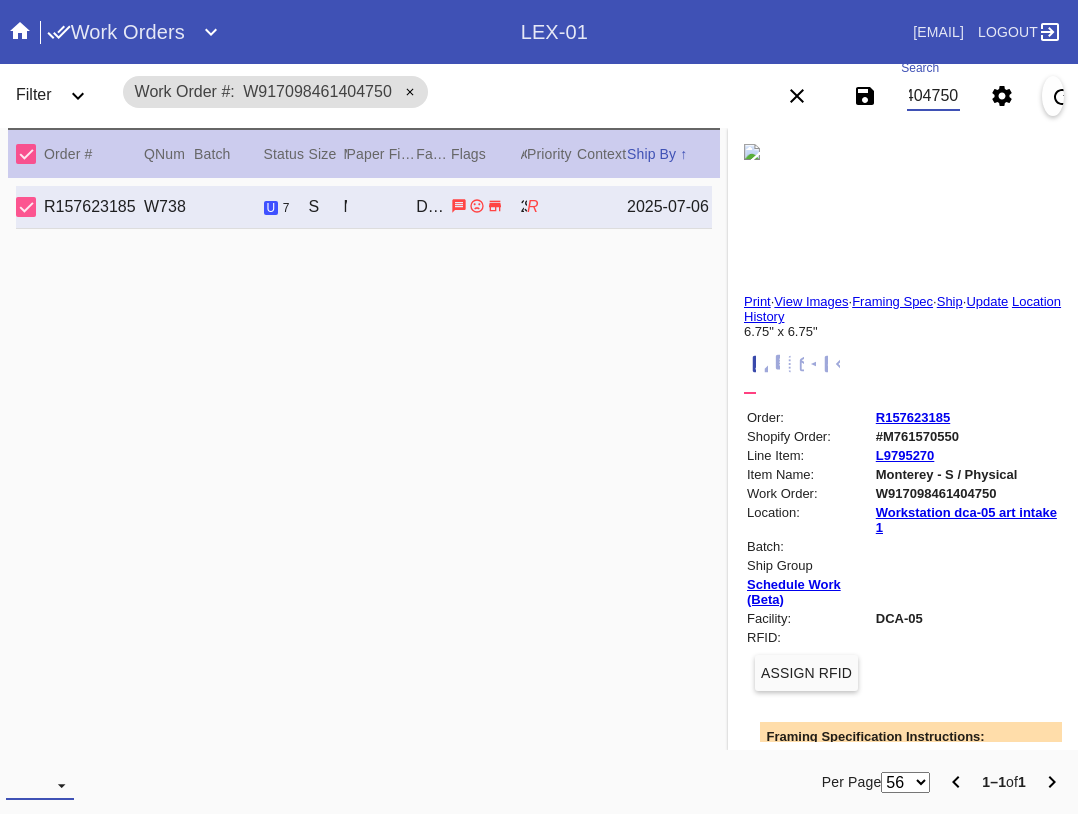 click at bounding box center [40, 785] 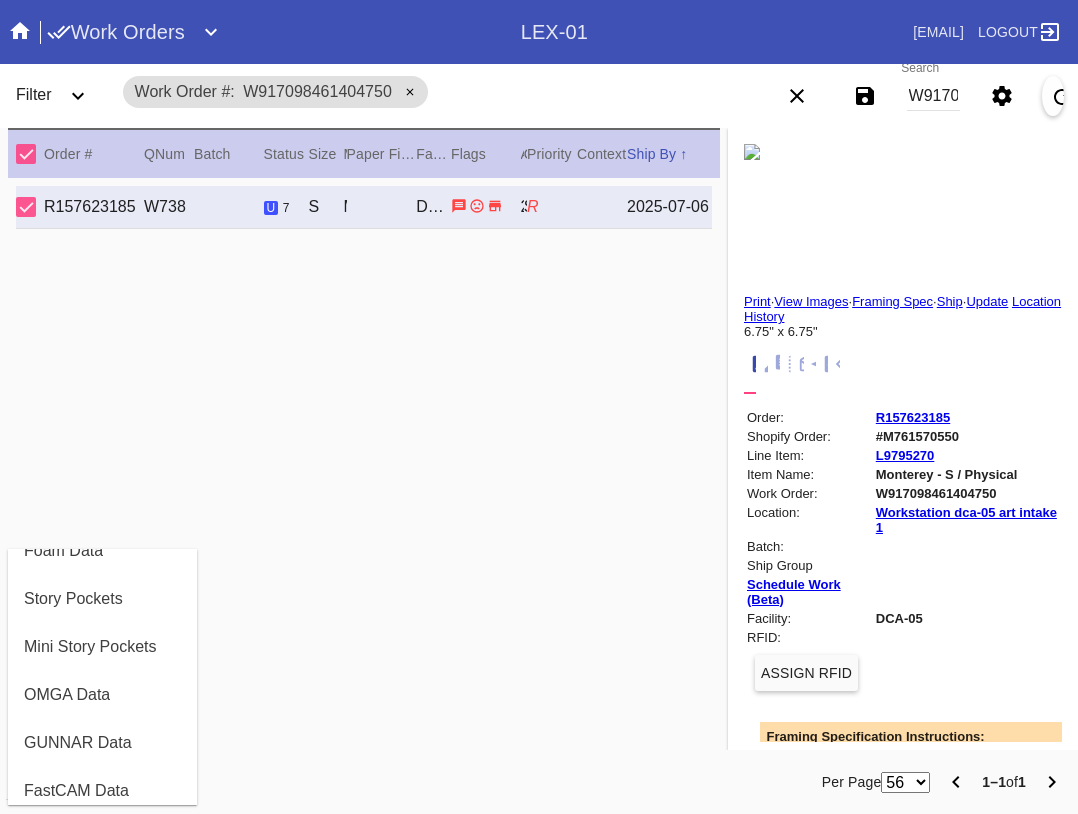 scroll, scrollTop: 464, scrollLeft: 0, axis: vertical 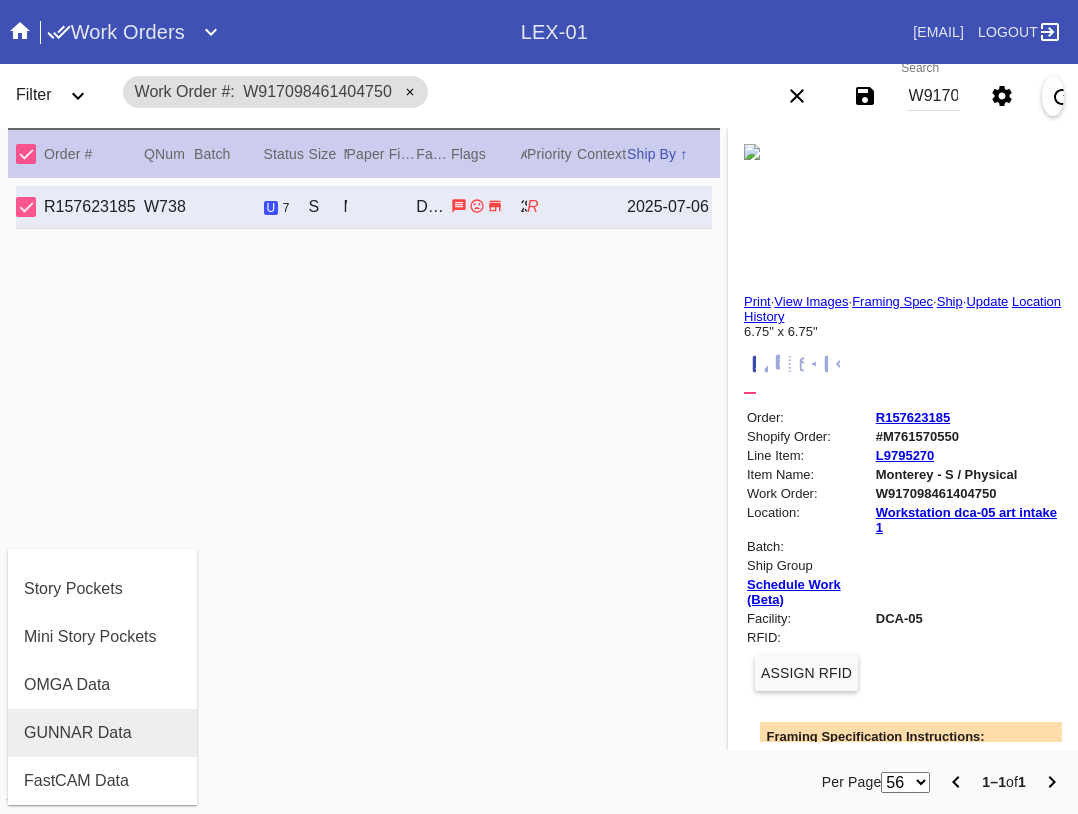 click on "GUNNAR Data" at bounding box center [78, 733] 